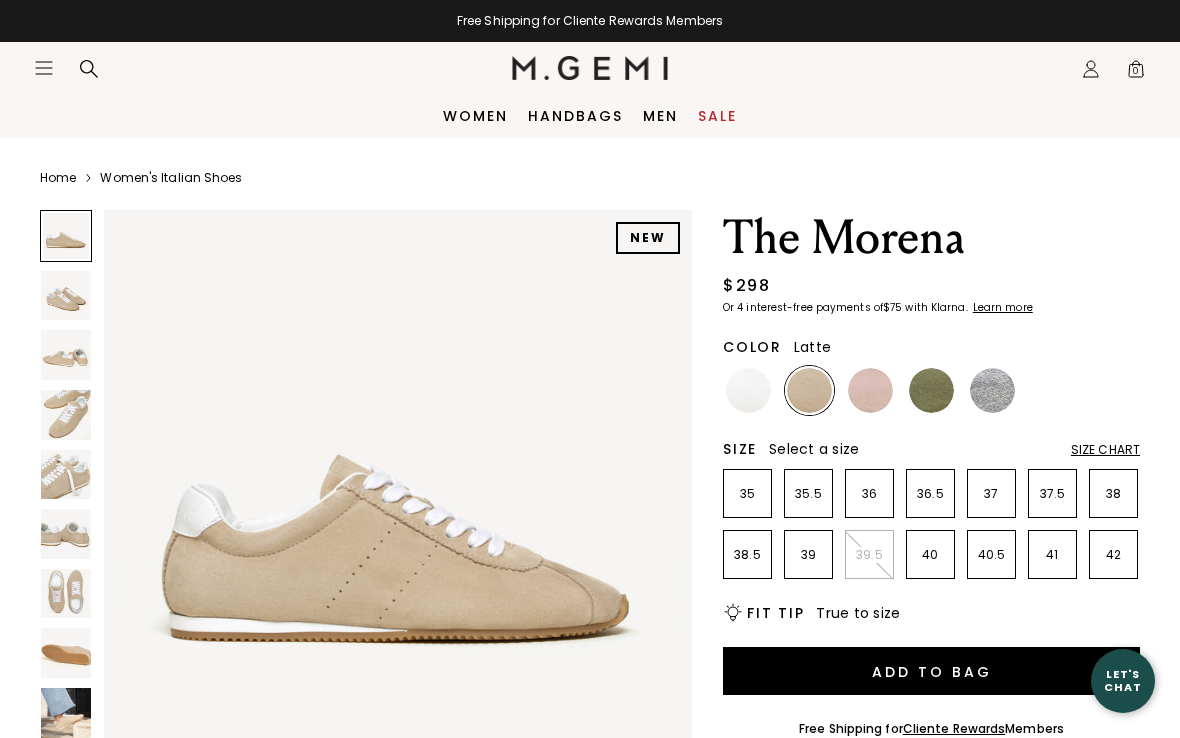 scroll, scrollTop: 0, scrollLeft: 0, axis: both 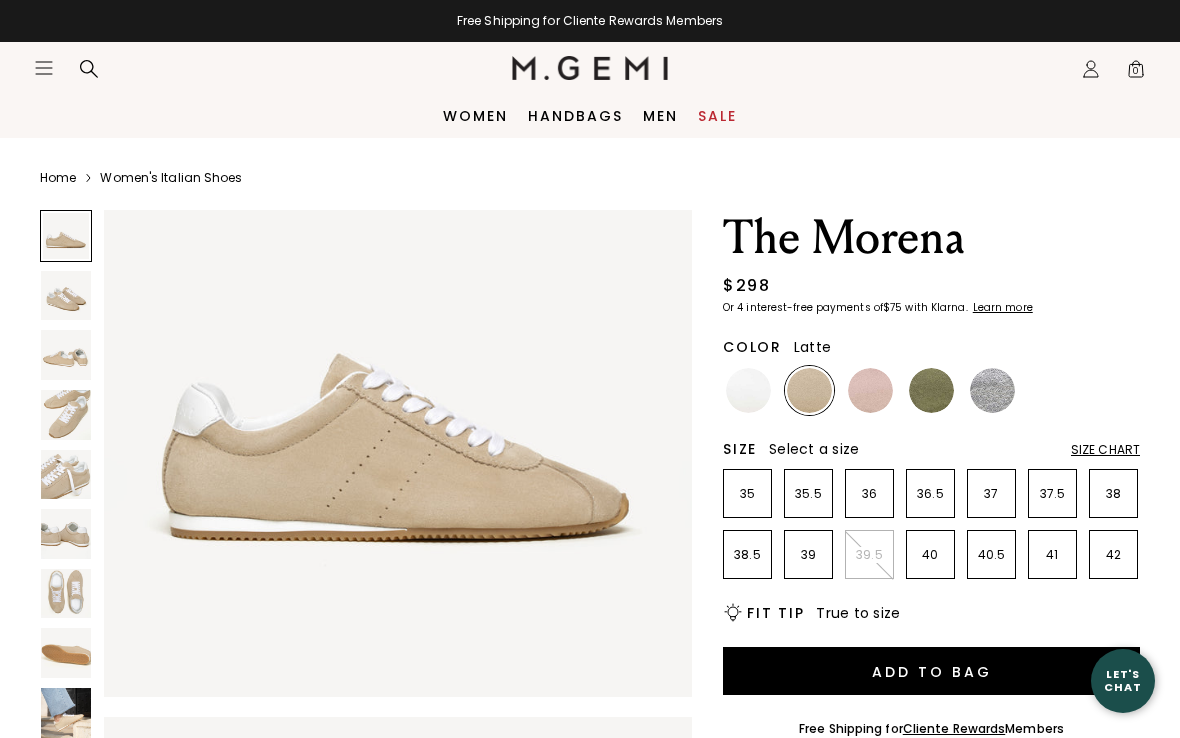 click at bounding box center [66, 296] 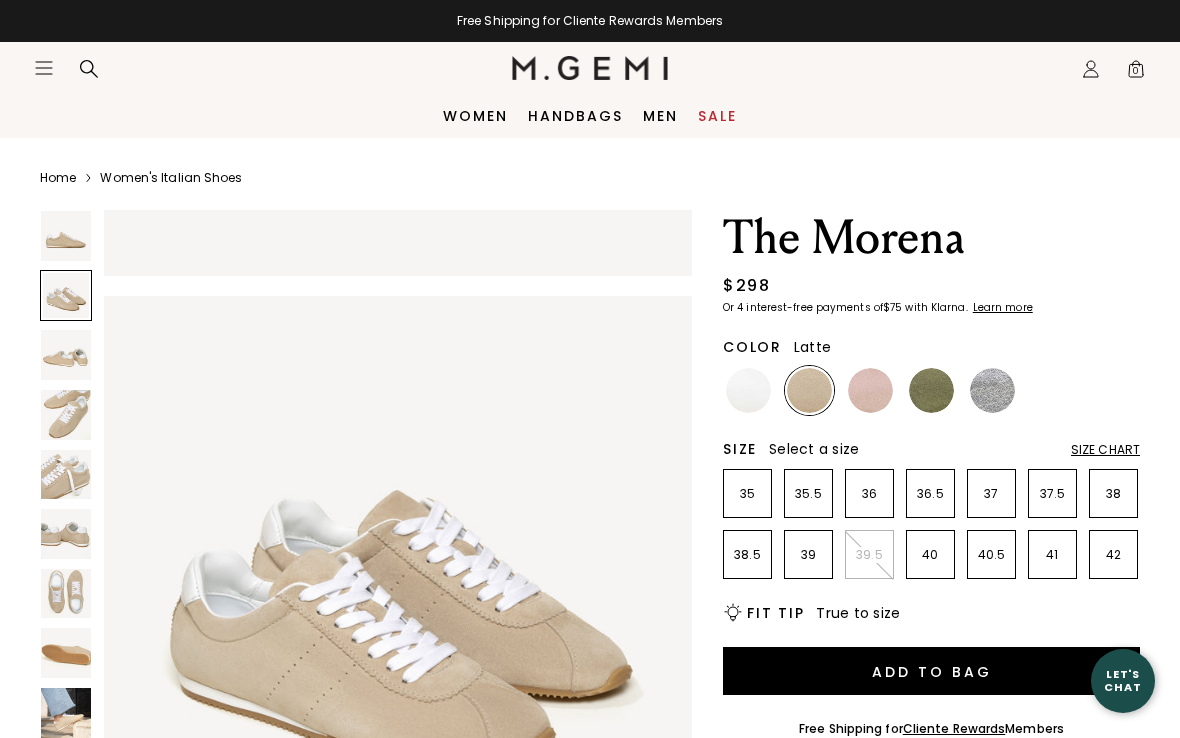 scroll, scrollTop: 608, scrollLeft: 0, axis: vertical 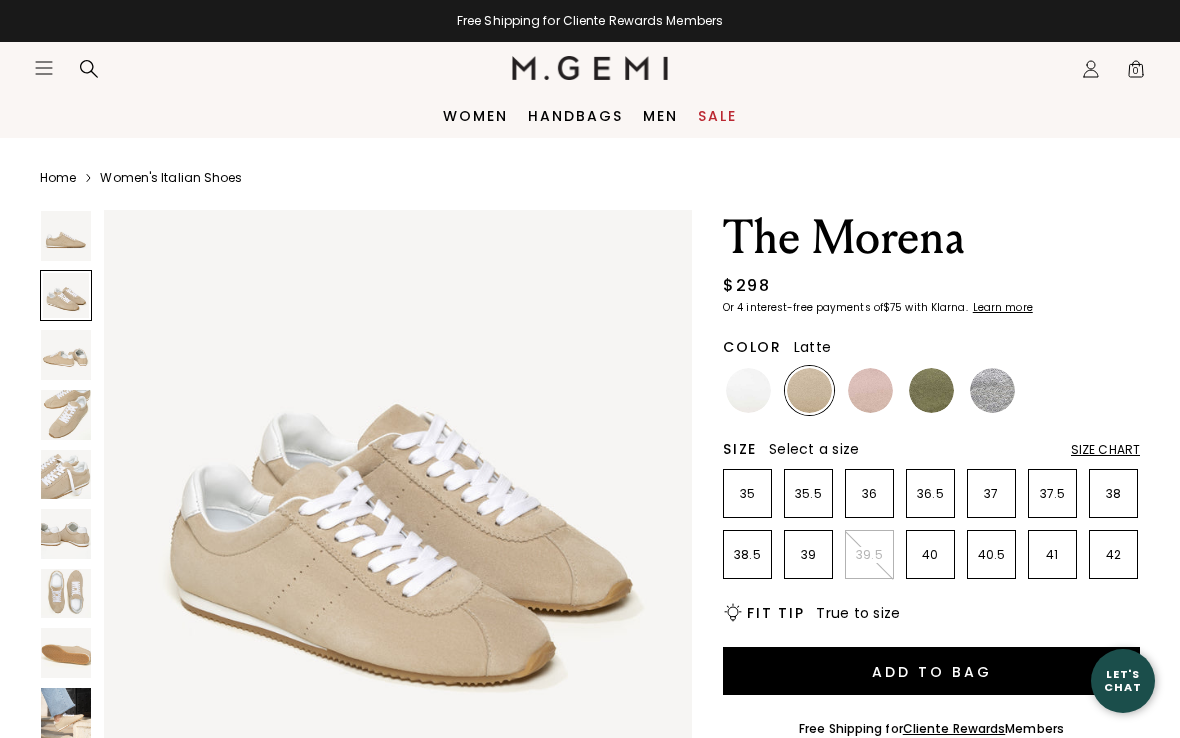 click at bounding box center (66, 355) 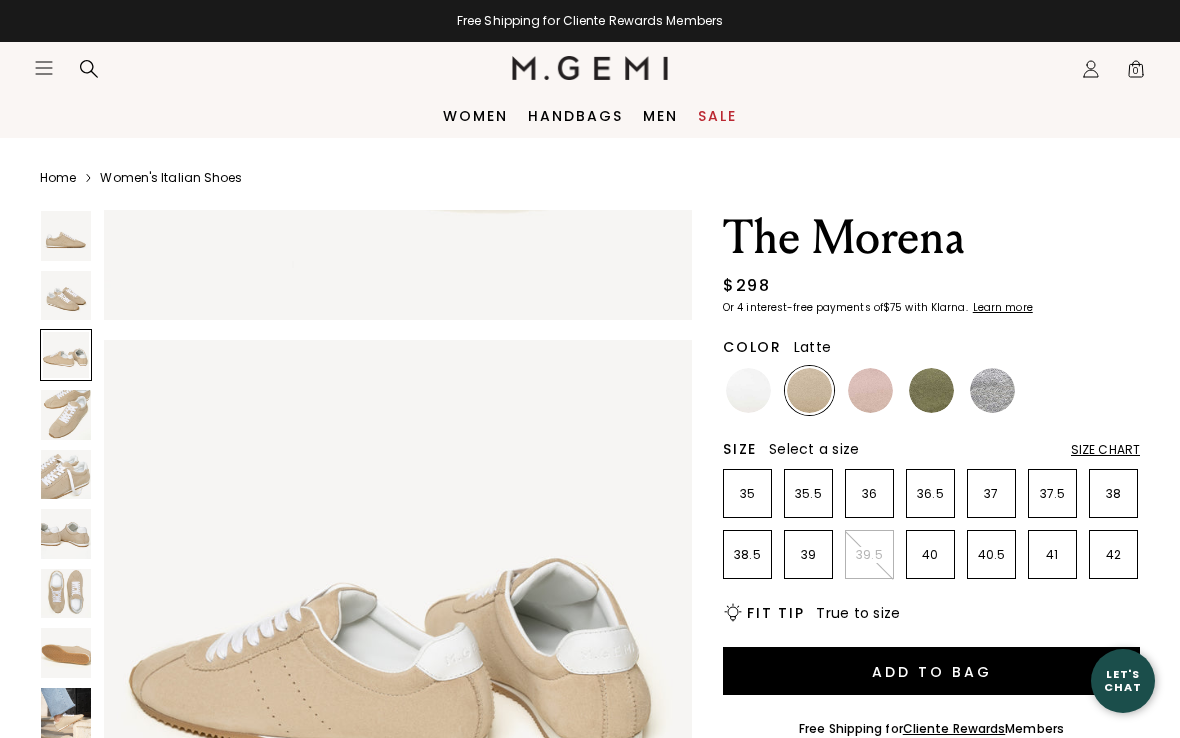 scroll, scrollTop: 1217, scrollLeft: 0, axis: vertical 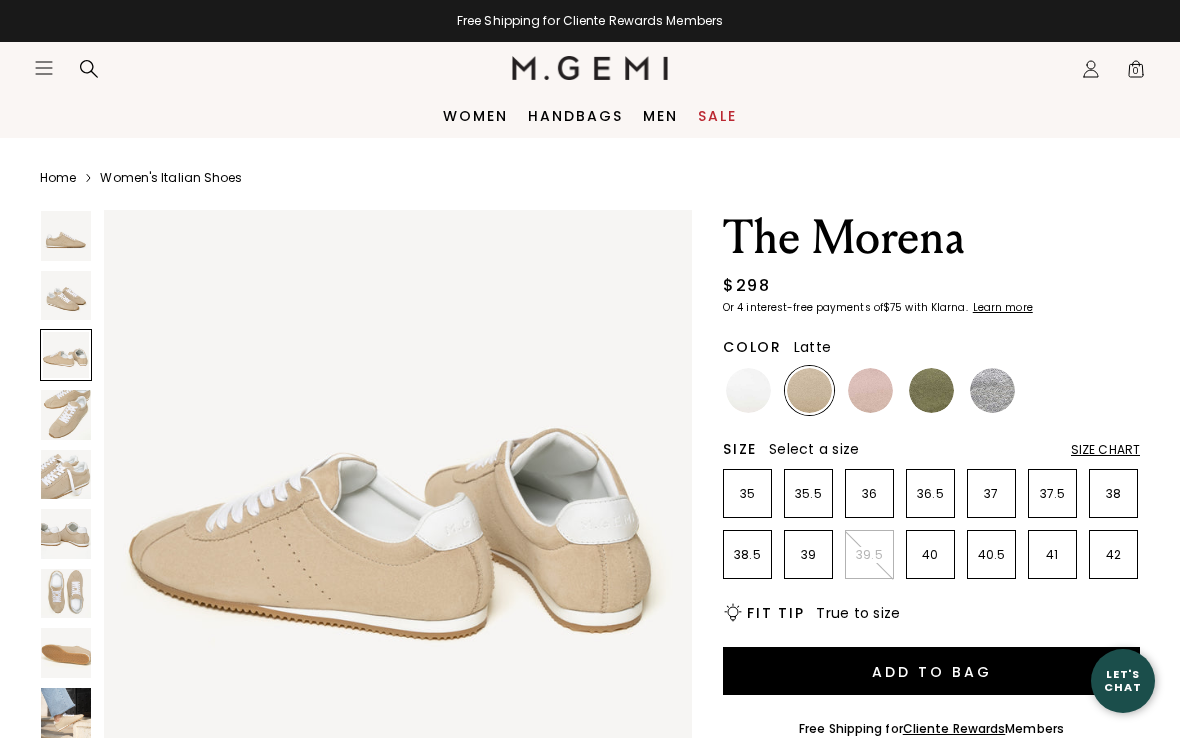 click at bounding box center [66, 415] 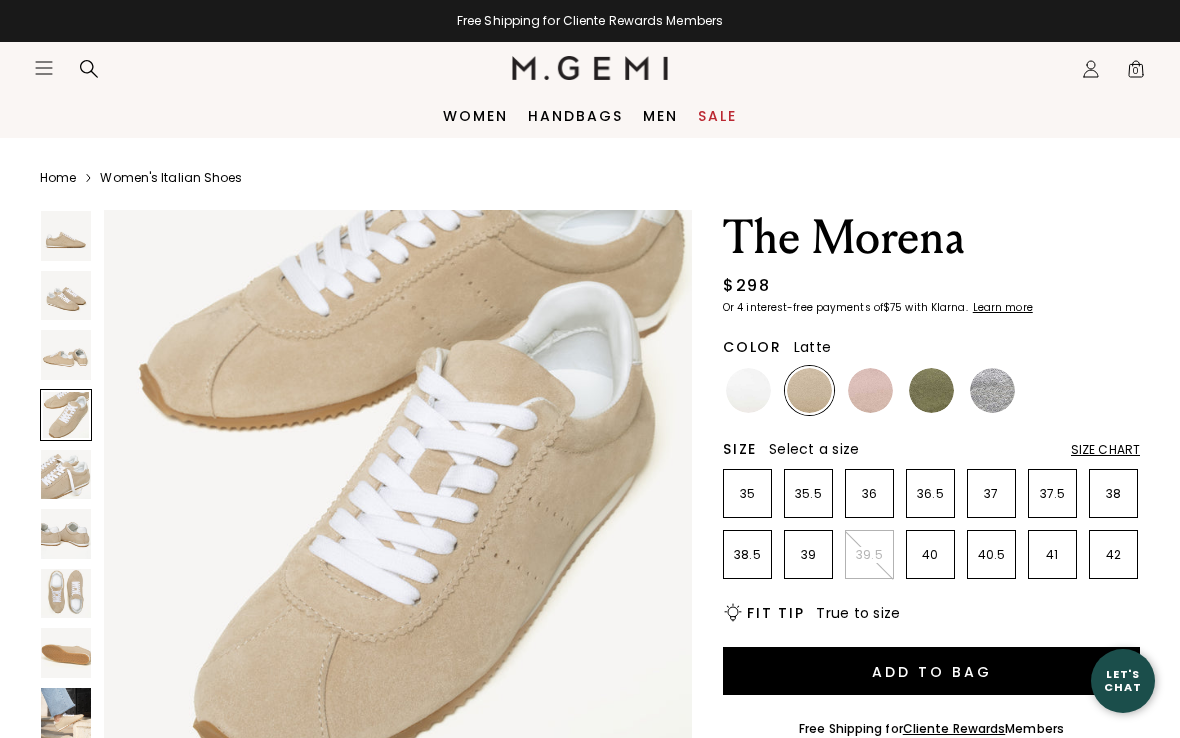click at bounding box center (66, 475) 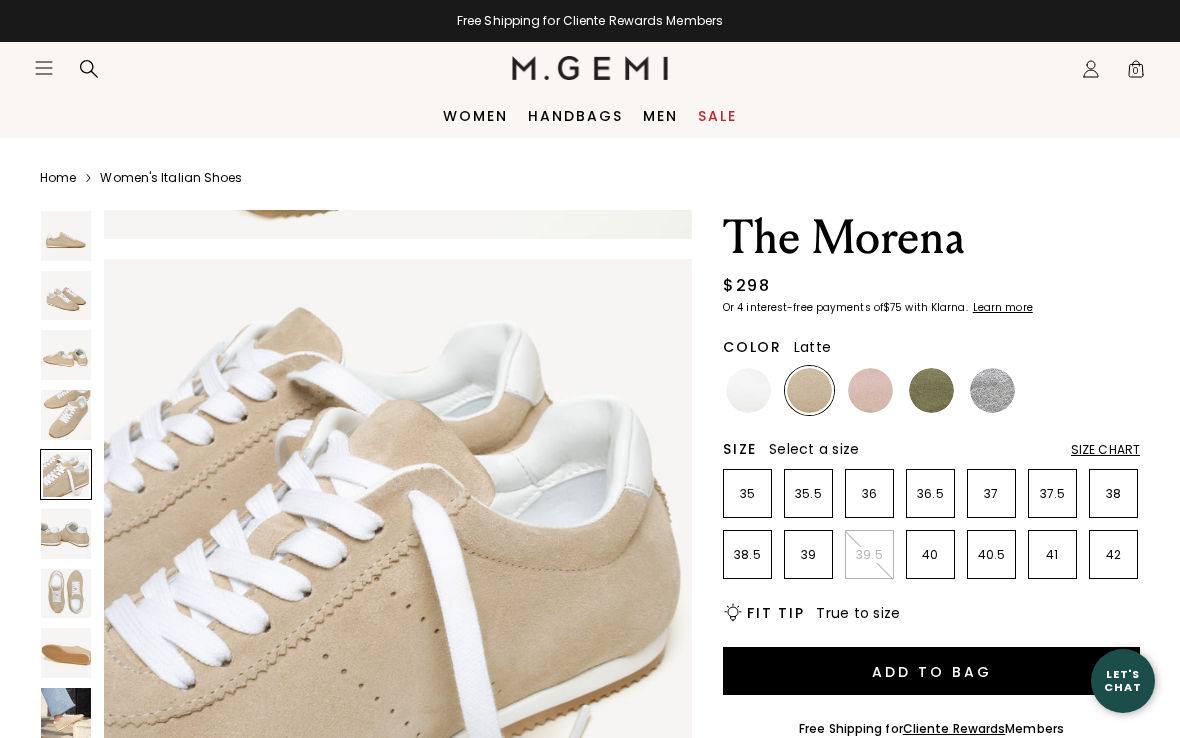 scroll, scrollTop: 2434, scrollLeft: 0, axis: vertical 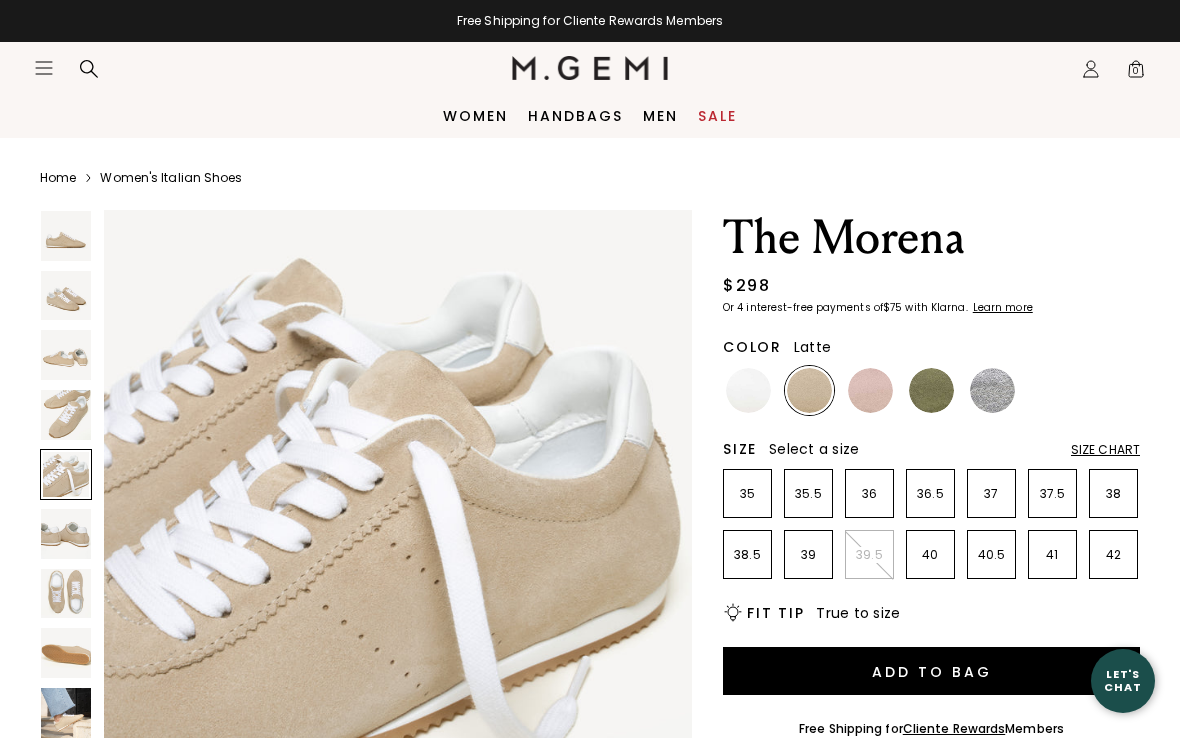 click at bounding box center [66, 534] 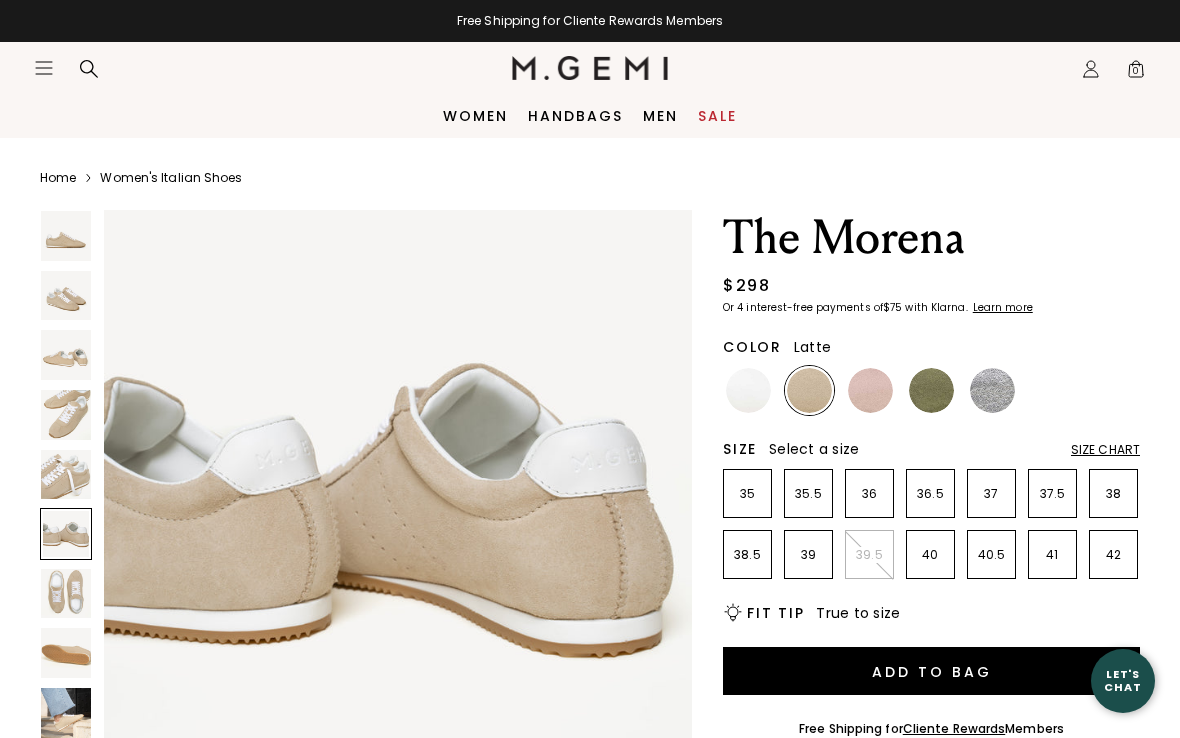 click at bounding box center (66, 594) 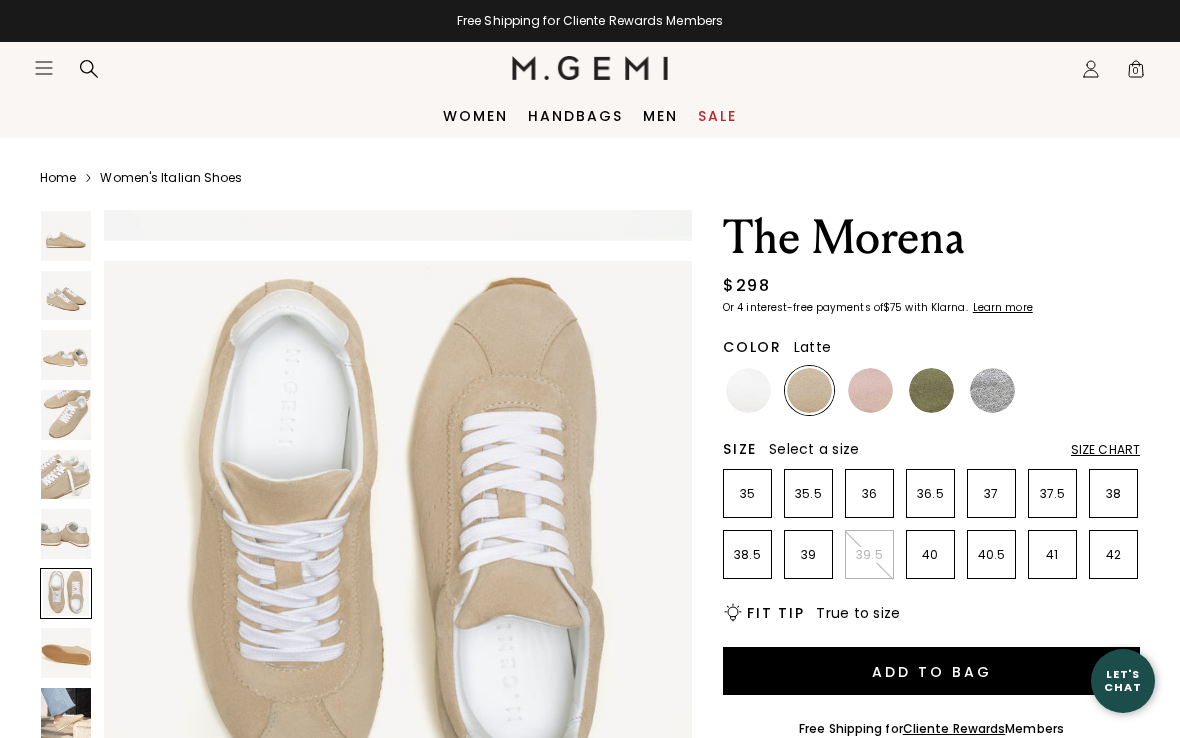 scroll, scrollTop: 3650, scrollLeft: 0, axis: vertical 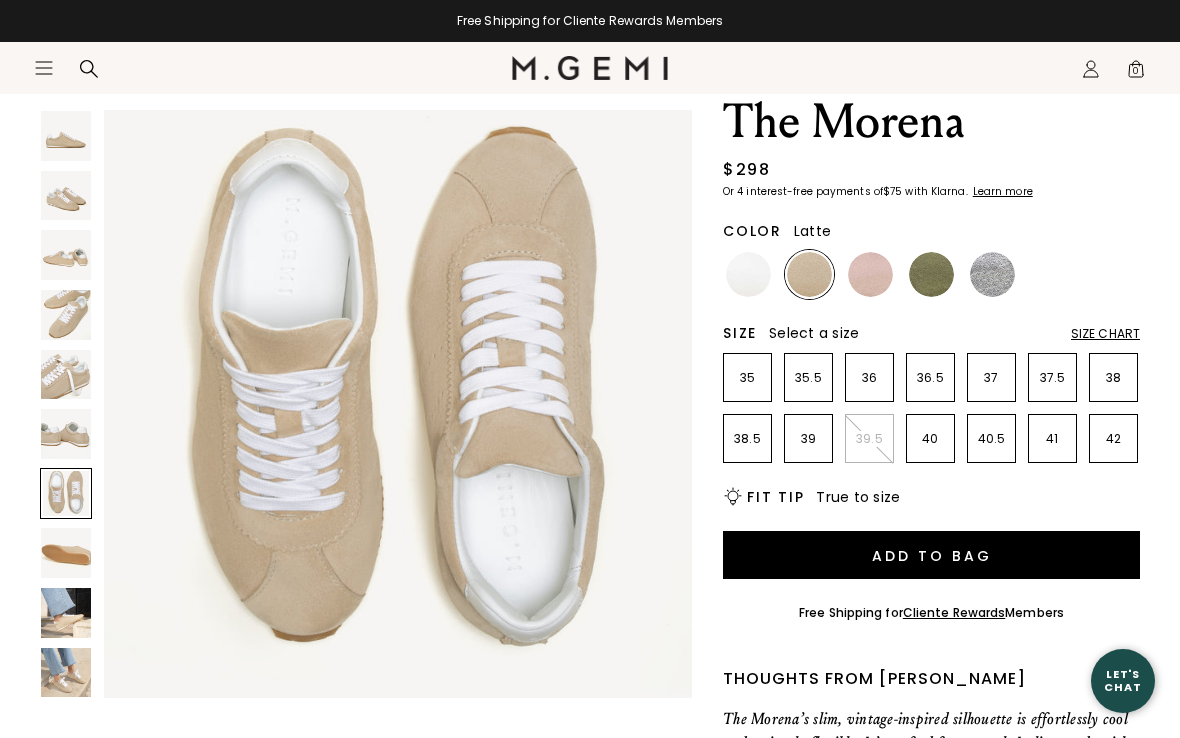 click at bounding box center (66, 553) 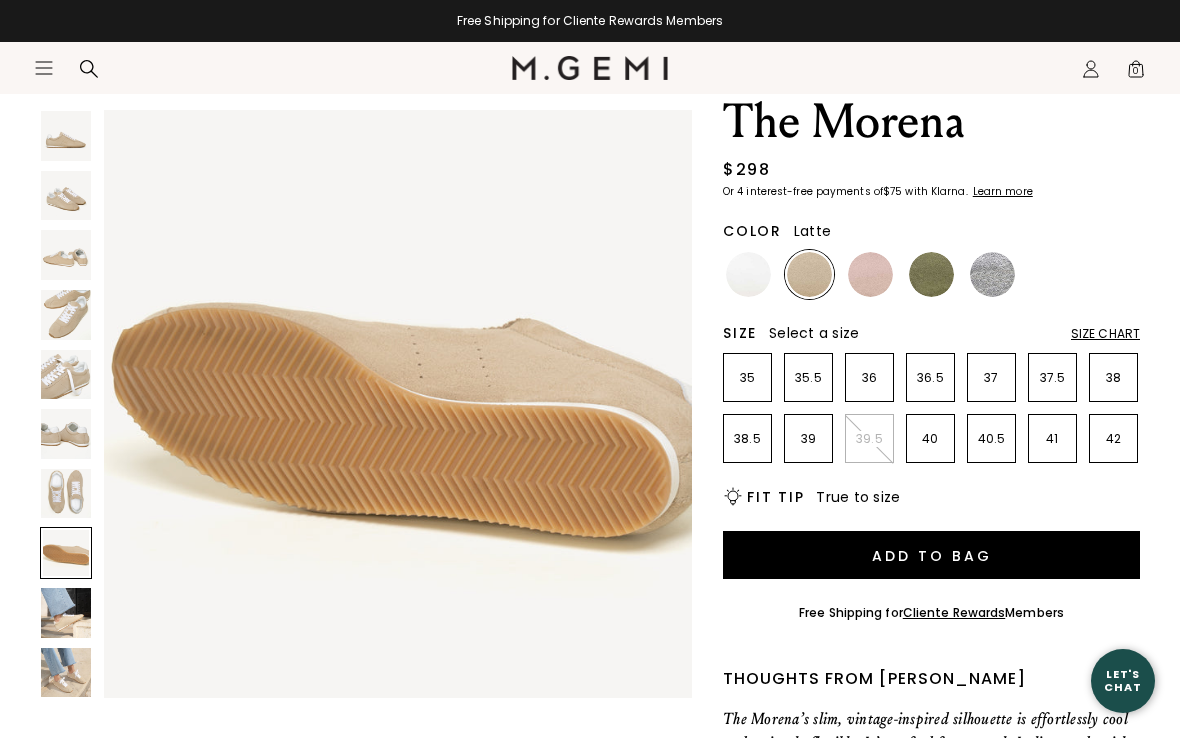 click at bounding box center (66, 613) 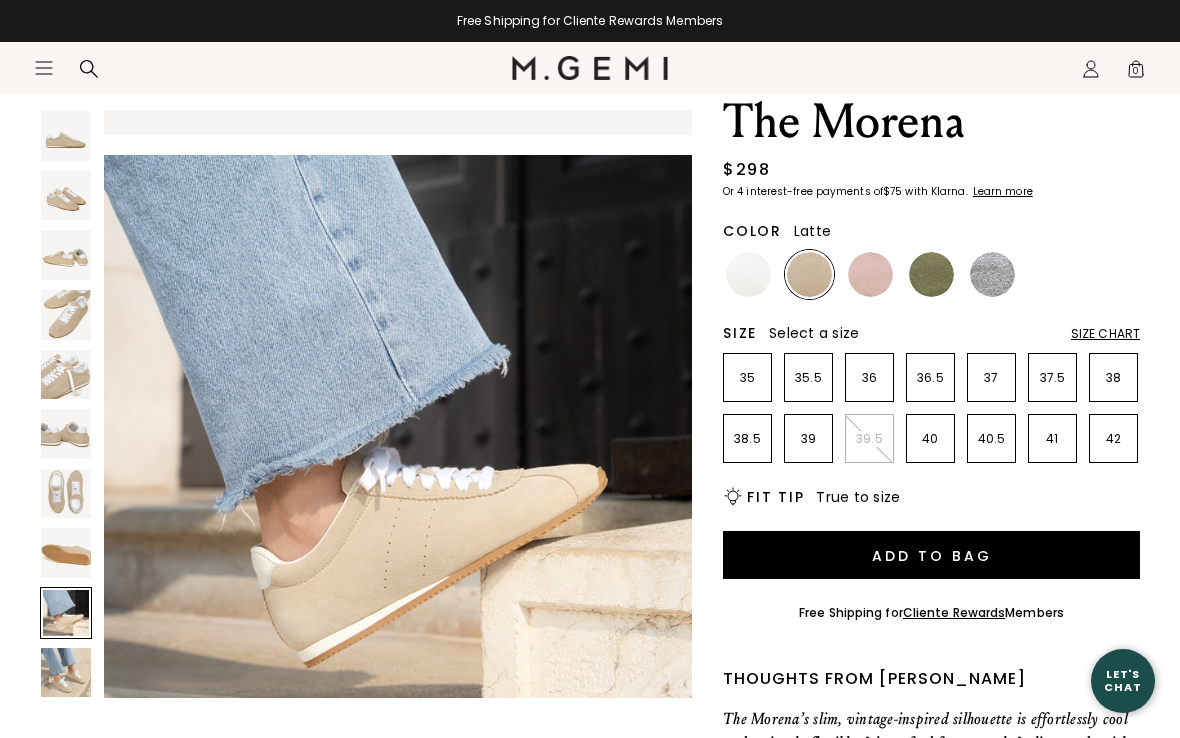 scroll, scrollTop: 4867, scrollLeft: 0, axis: vertical 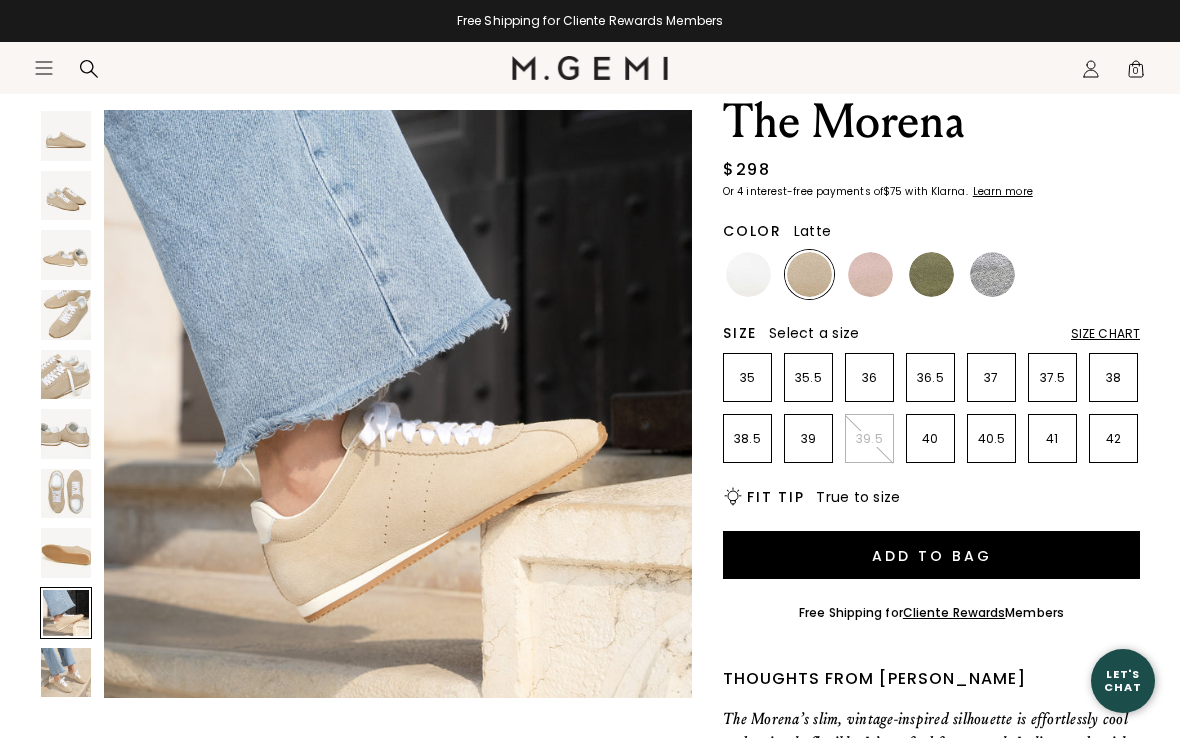 click at bounding box center [66, 673] 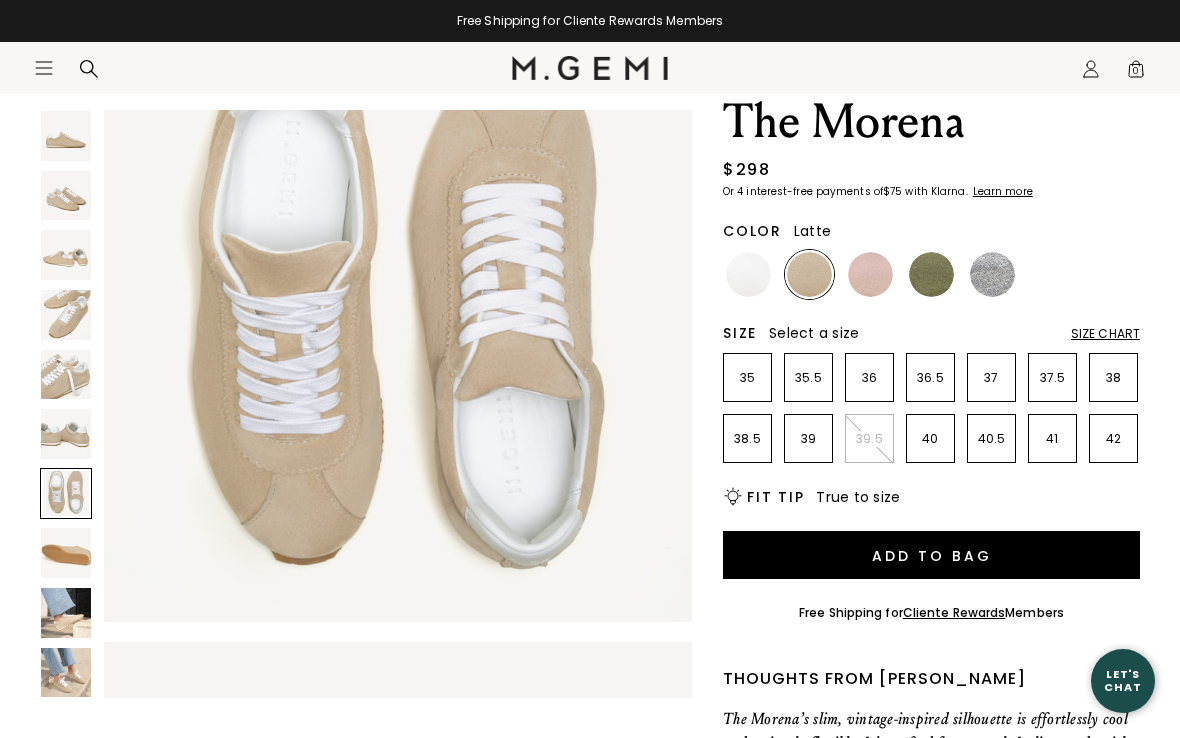 scroll, scrollTop: 3720, scrollLeft: 0, axis: vertical 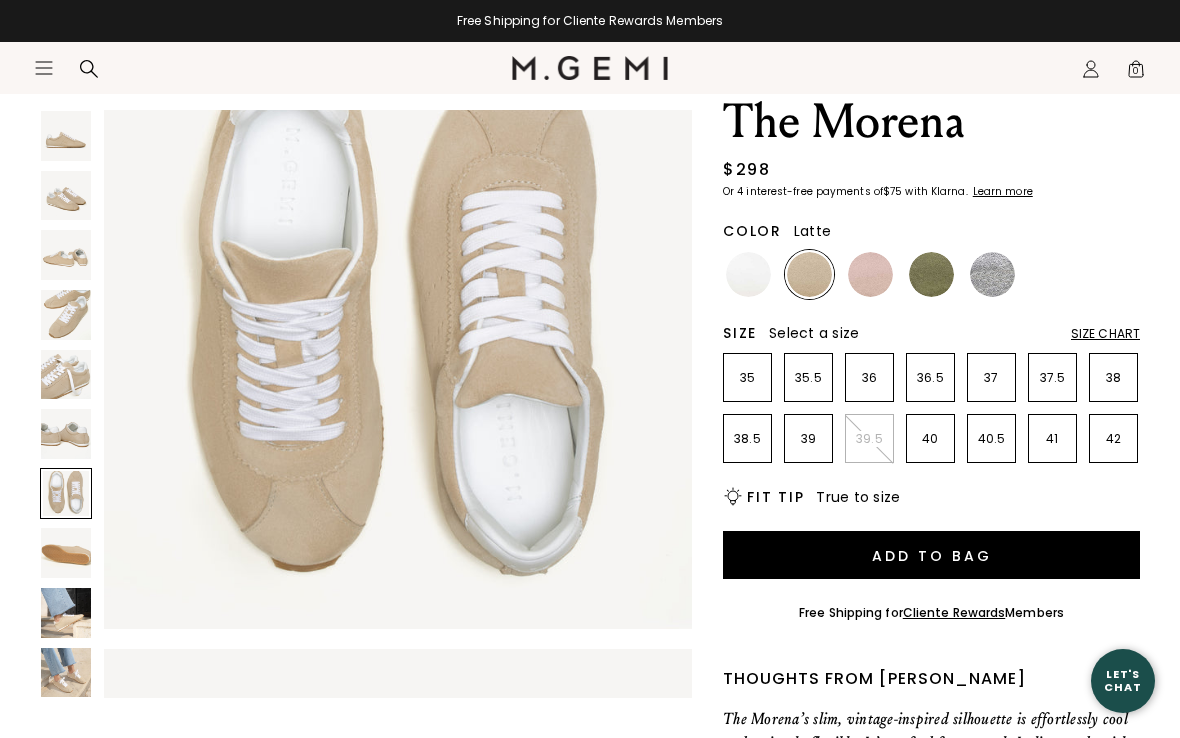 click at bounding box center (748, 274) 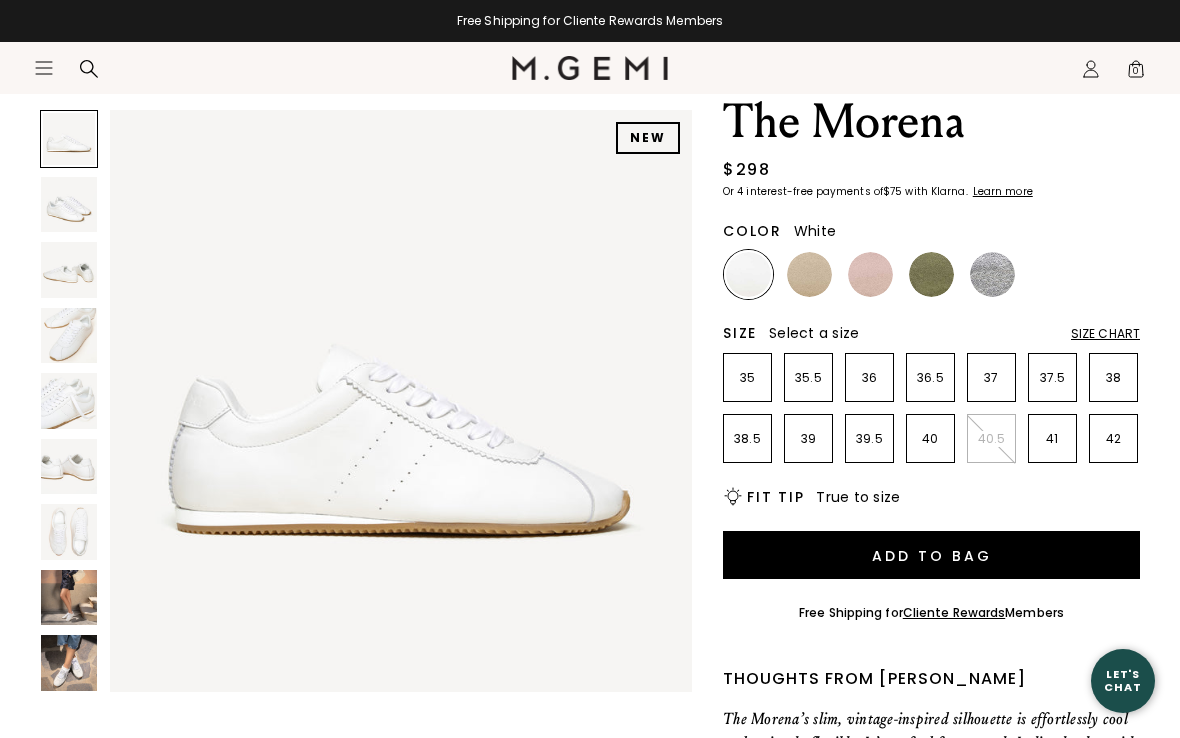 scroll, scrollTop: 0, scrollLeft: 0, axis: both 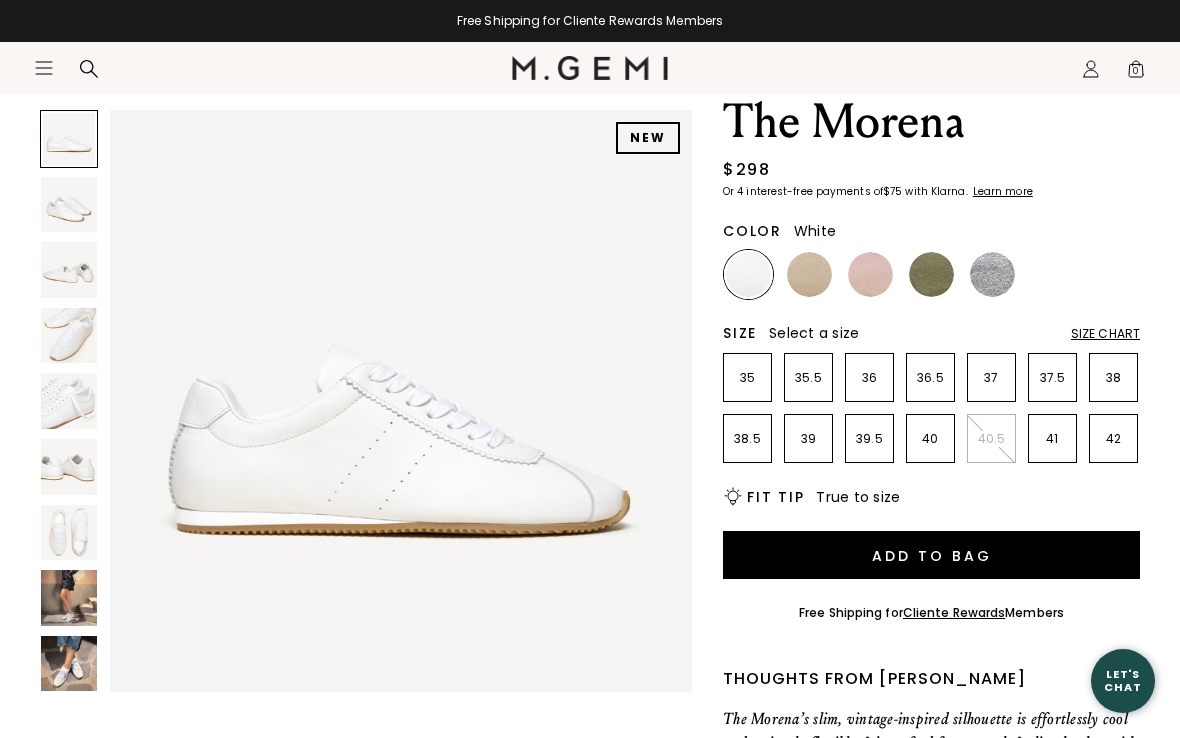 click at bounding box center [69, 205] 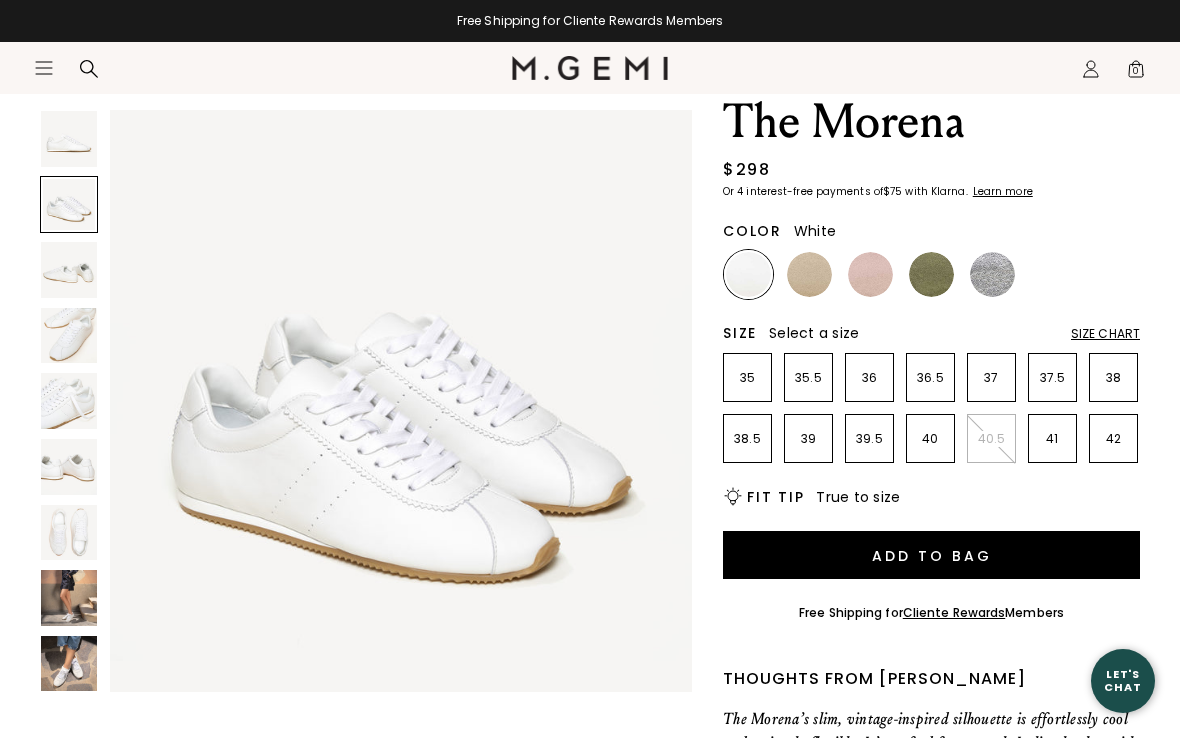 click at bounding box center (69, 270) 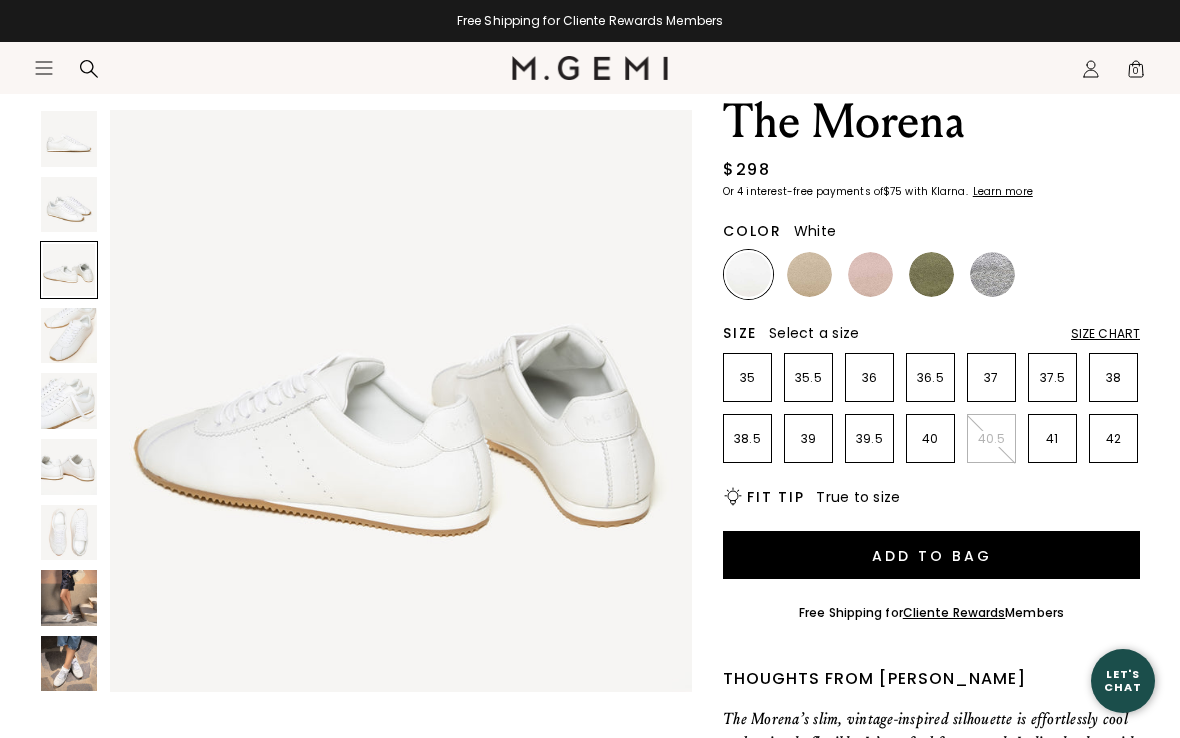 click at bounding box center [69, 336] 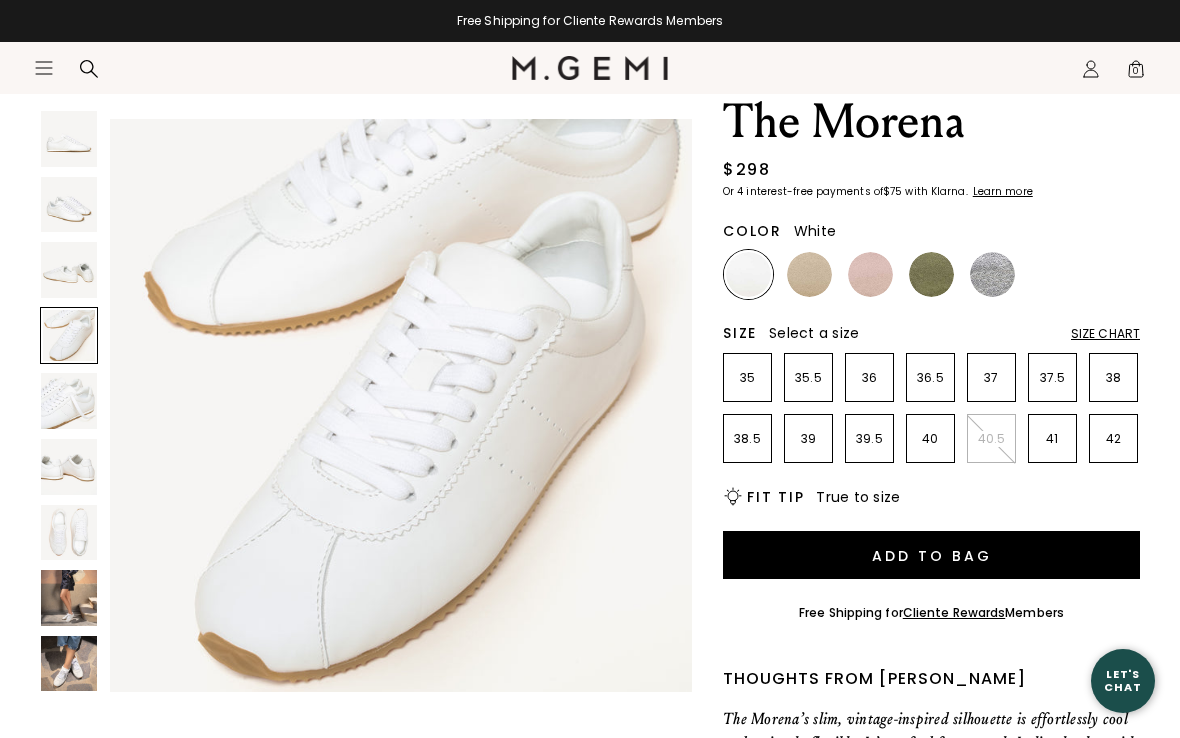 scroll, scrollTop: 1807, scrollLeft: 0, axis: vertical 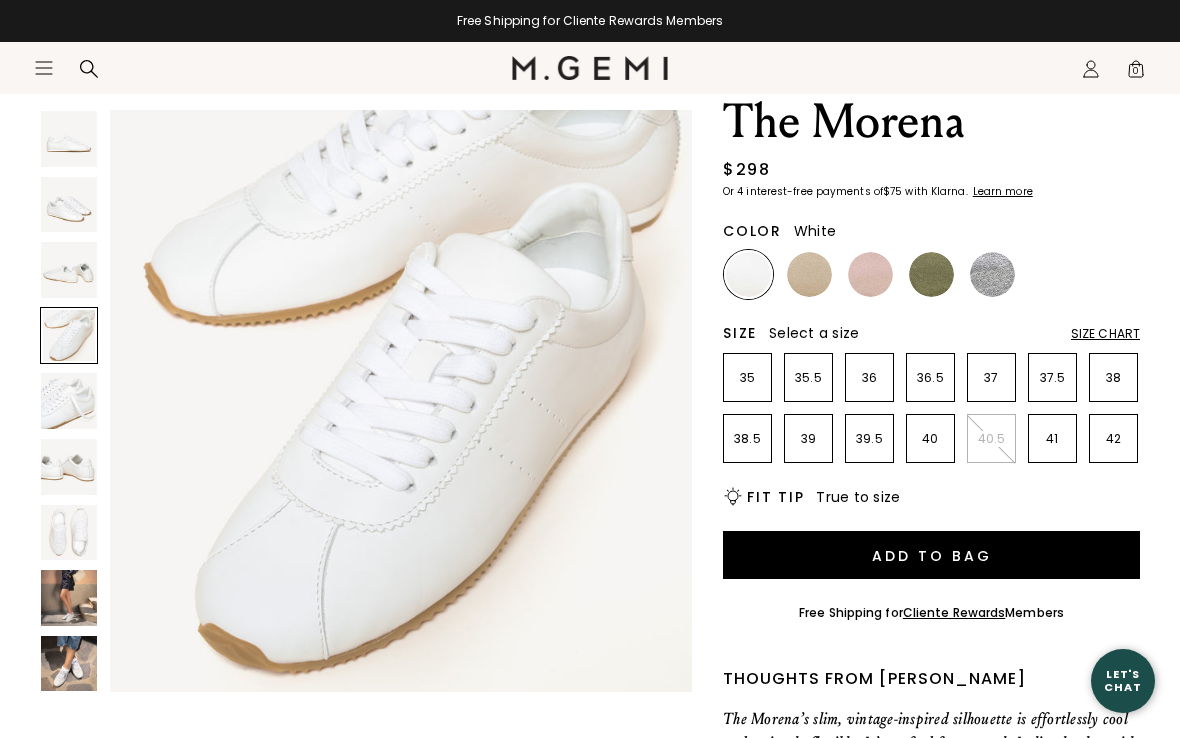 click at bounding box center (870, 274) 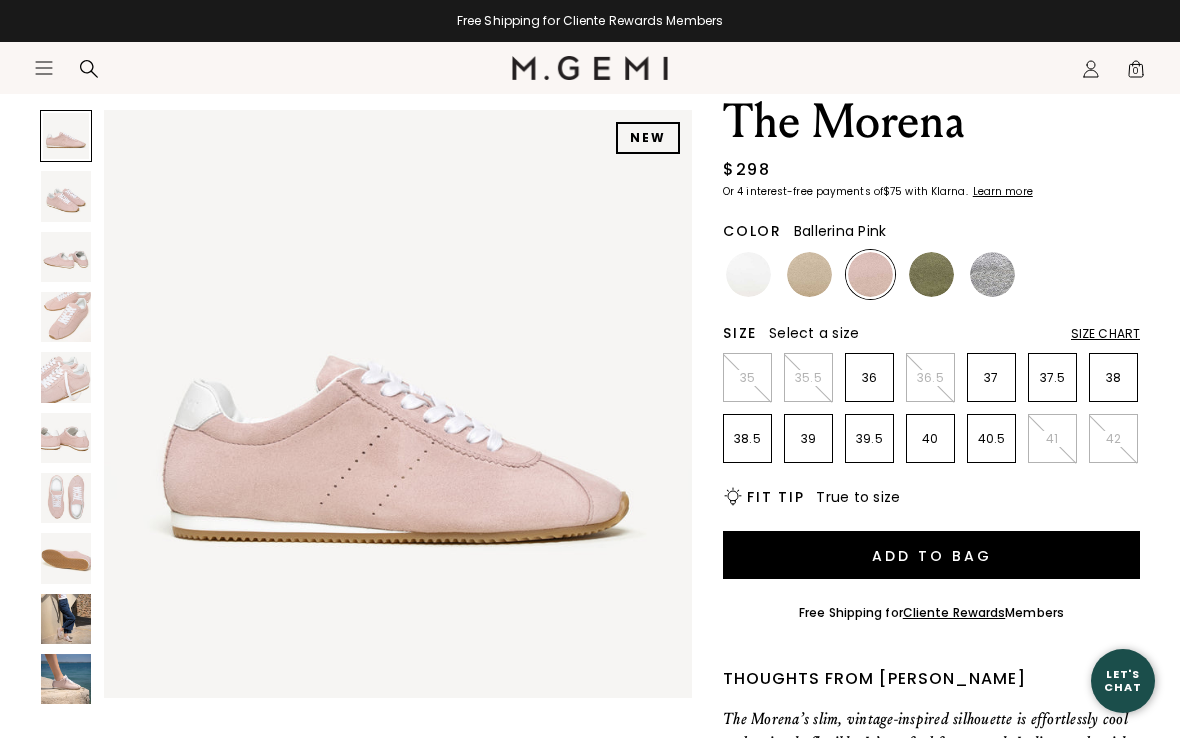 scroll, scrollTop: 0, scrollLeft: 0, axis: both 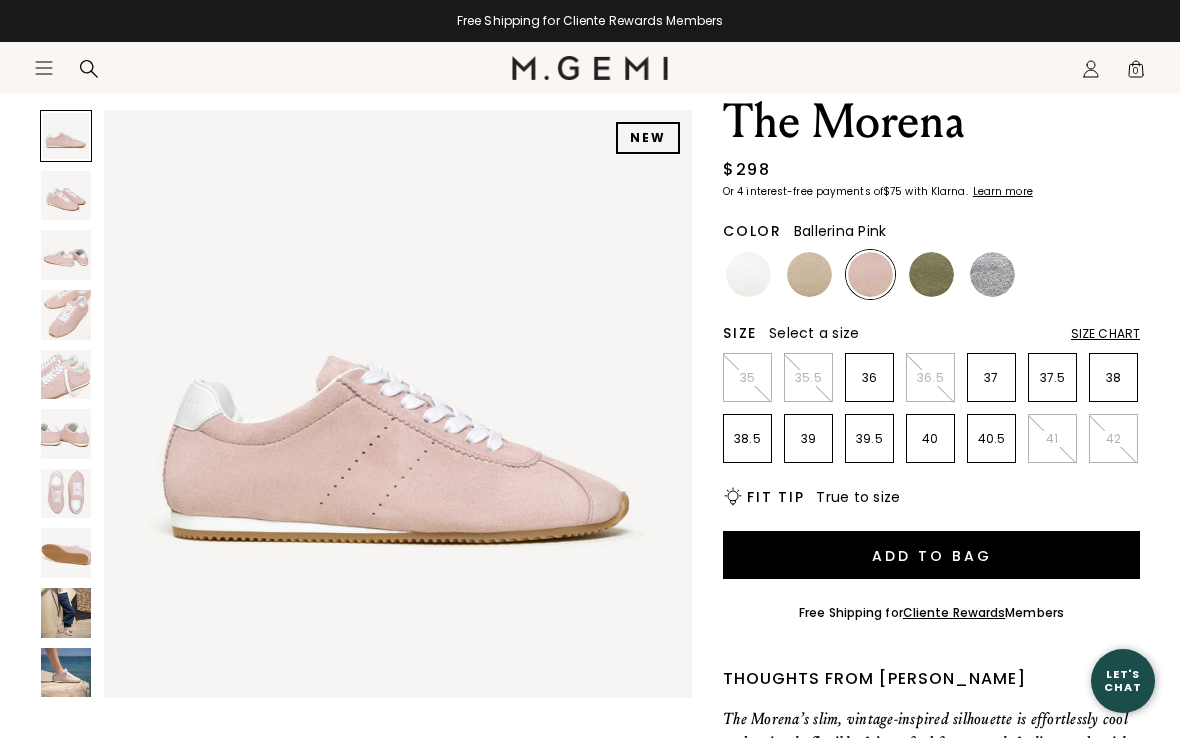 click at bounding box center [66, 255] 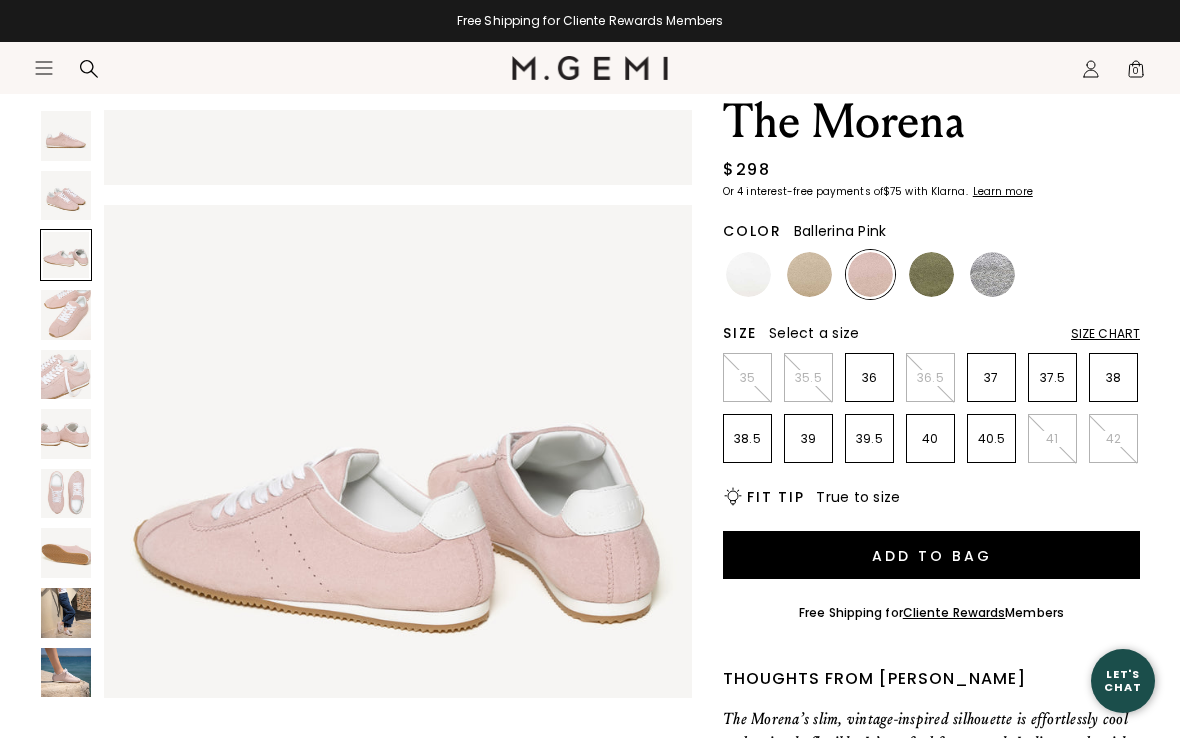 scroll, scrollTop: 1217, scrollLeft: 0, axis: vertical 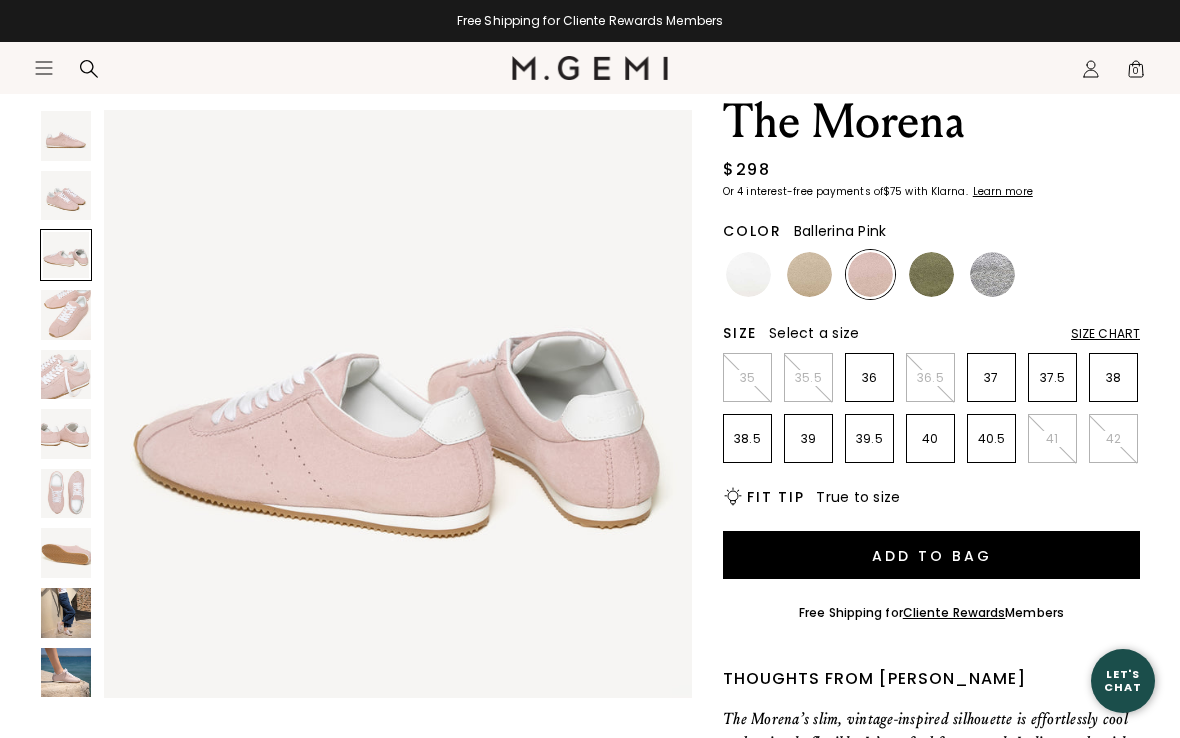 click at bounding box center [931, 274] 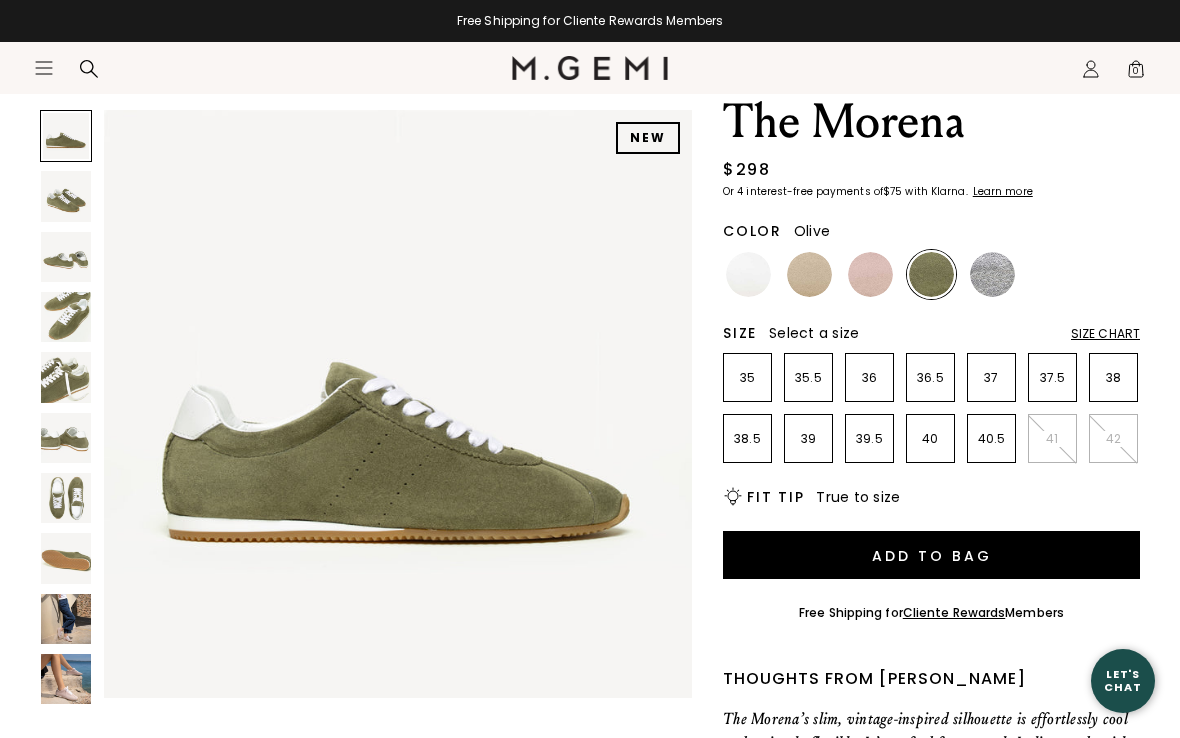 scroll, scrollTop: 0, scrollLeft: 0, axis: both 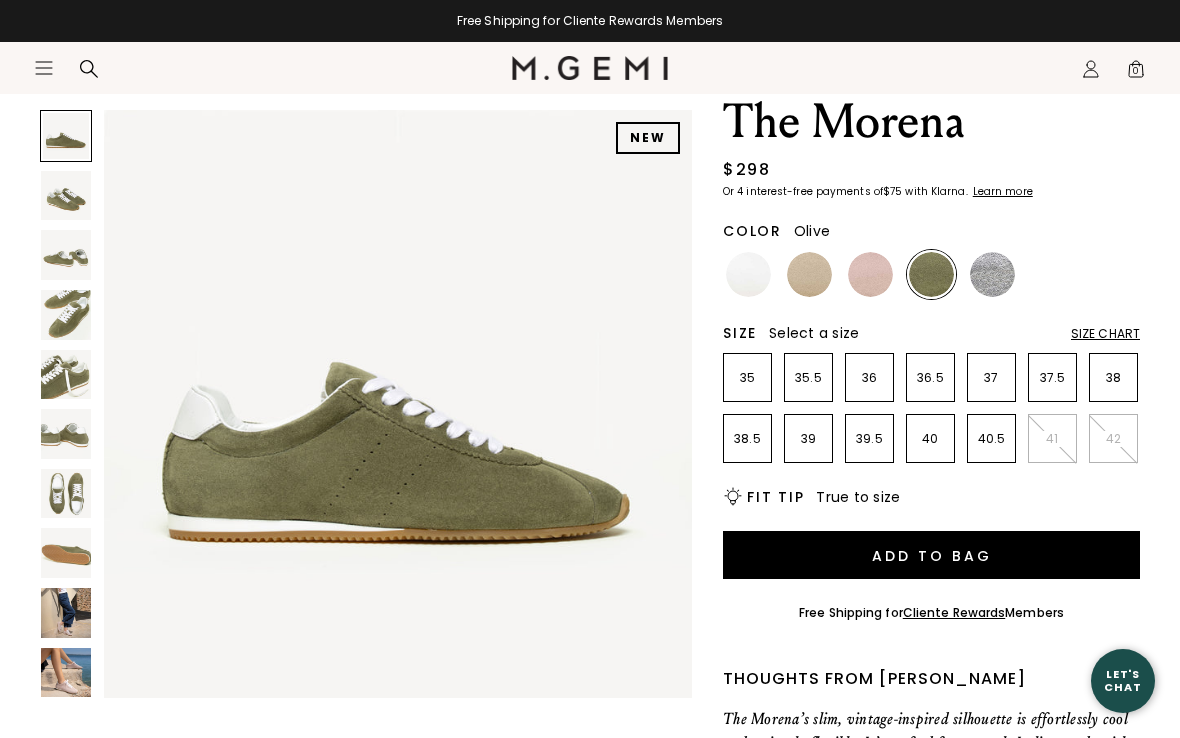 click at bounding box center [66, 255] 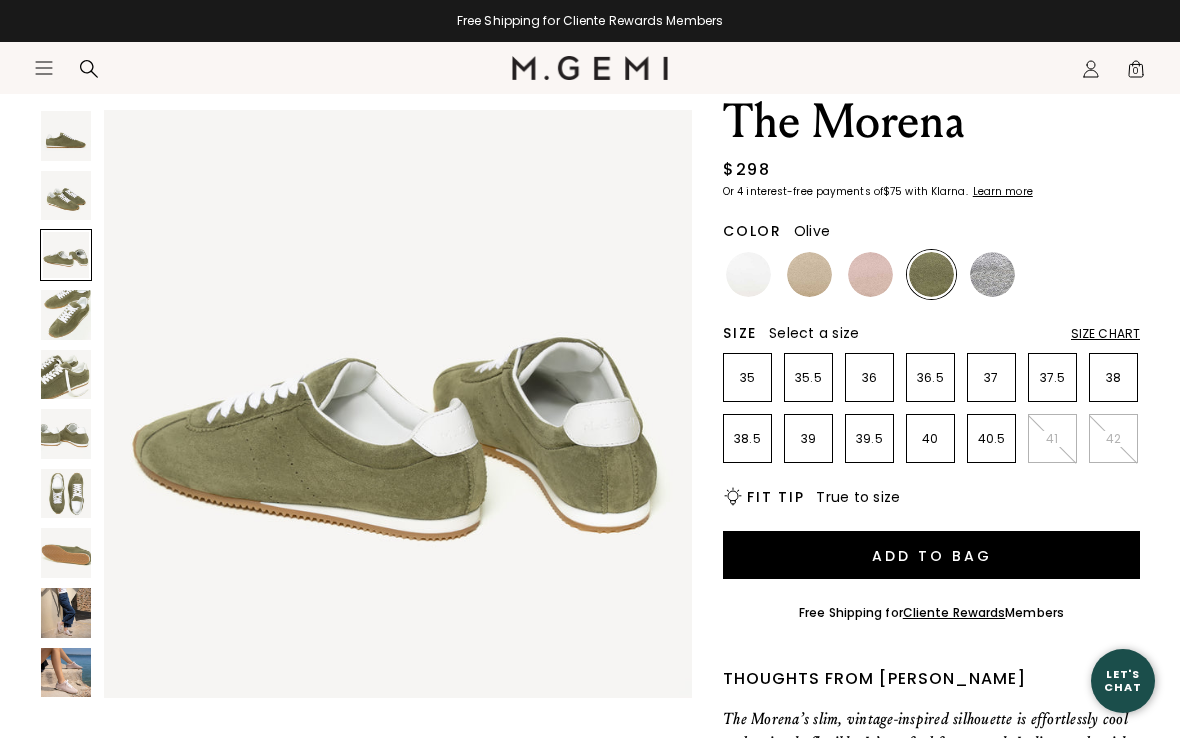 click at bounding box center [66, 196] 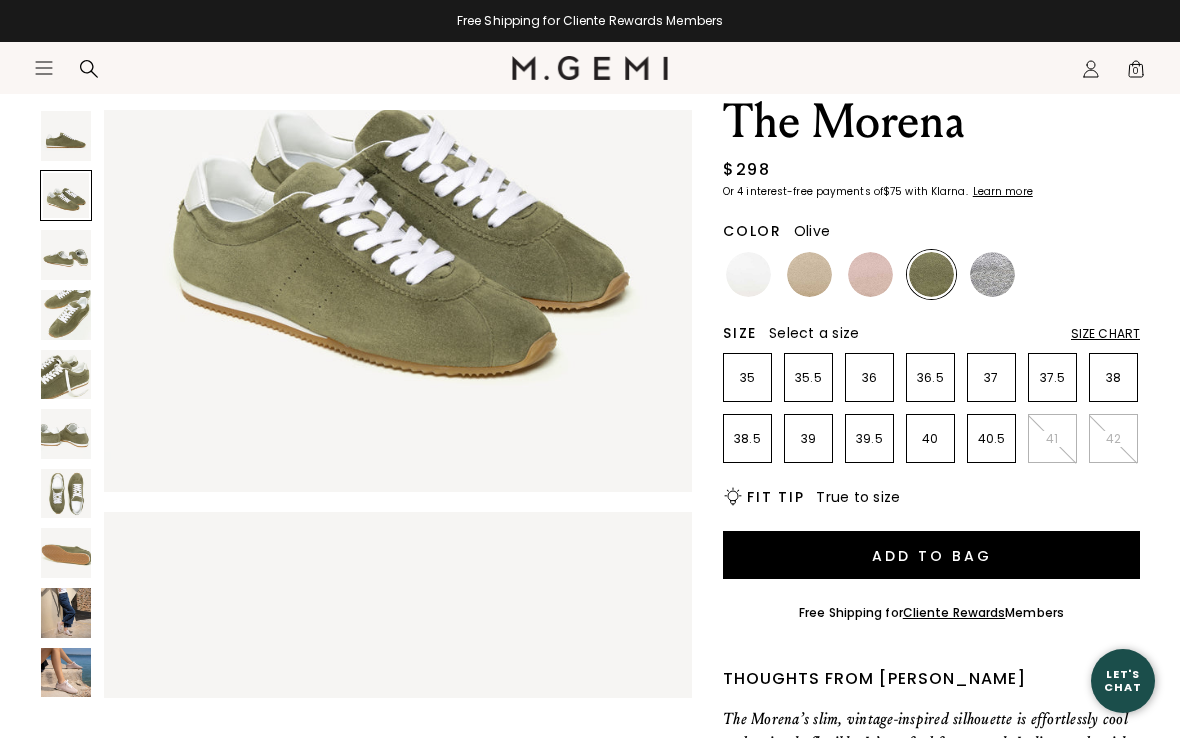 scroll, scrollTop: 608, scrollLeft: 0, axis: vertical 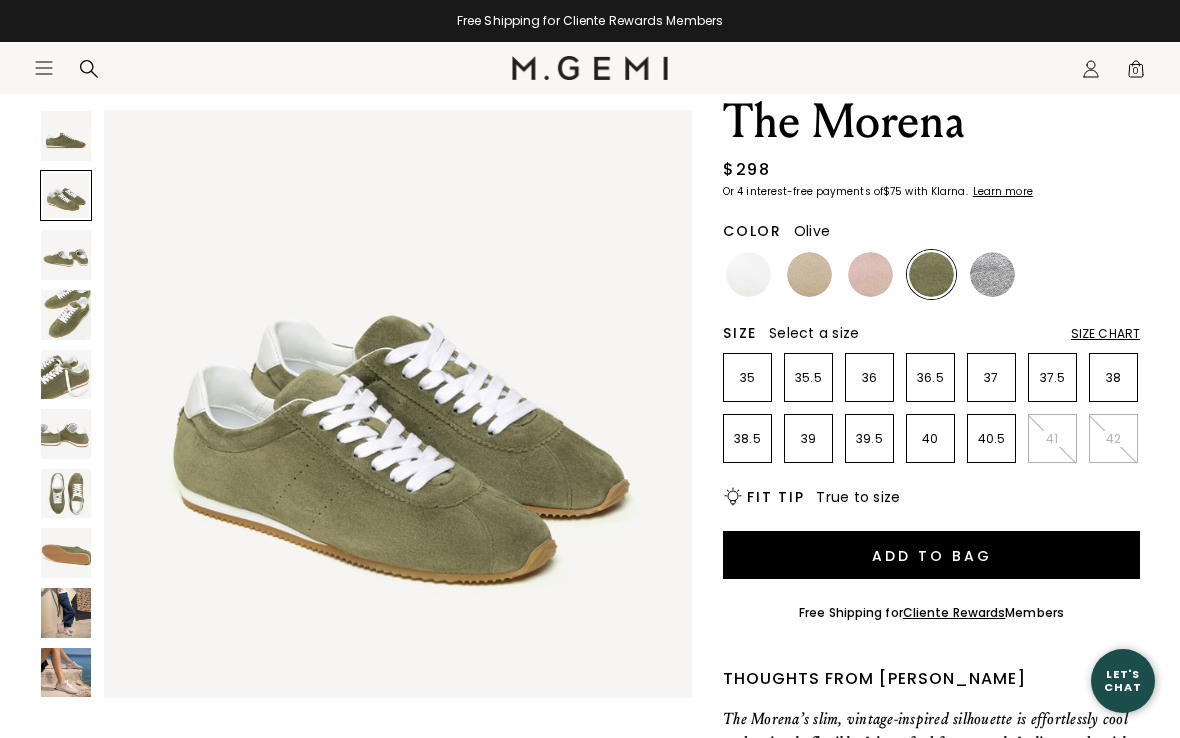 click at bounding box center (992, 274) 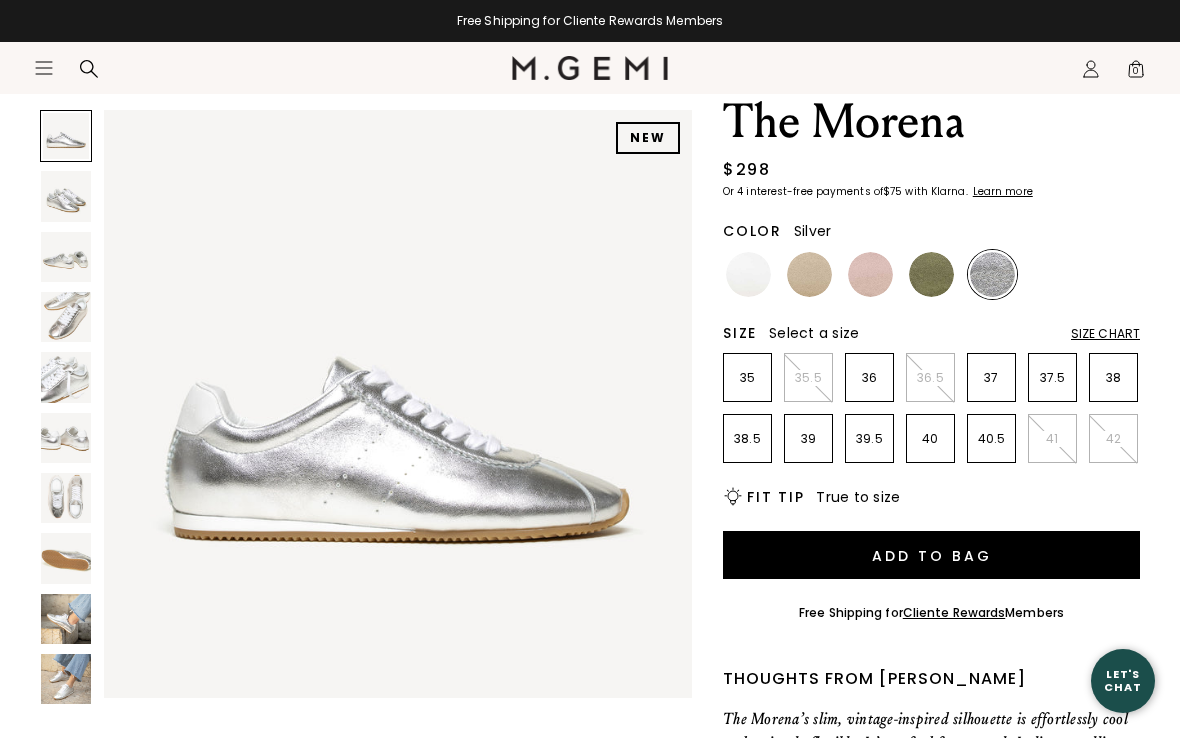 scroll, scrollTop: 0, scrollLeft: 0, axis: both 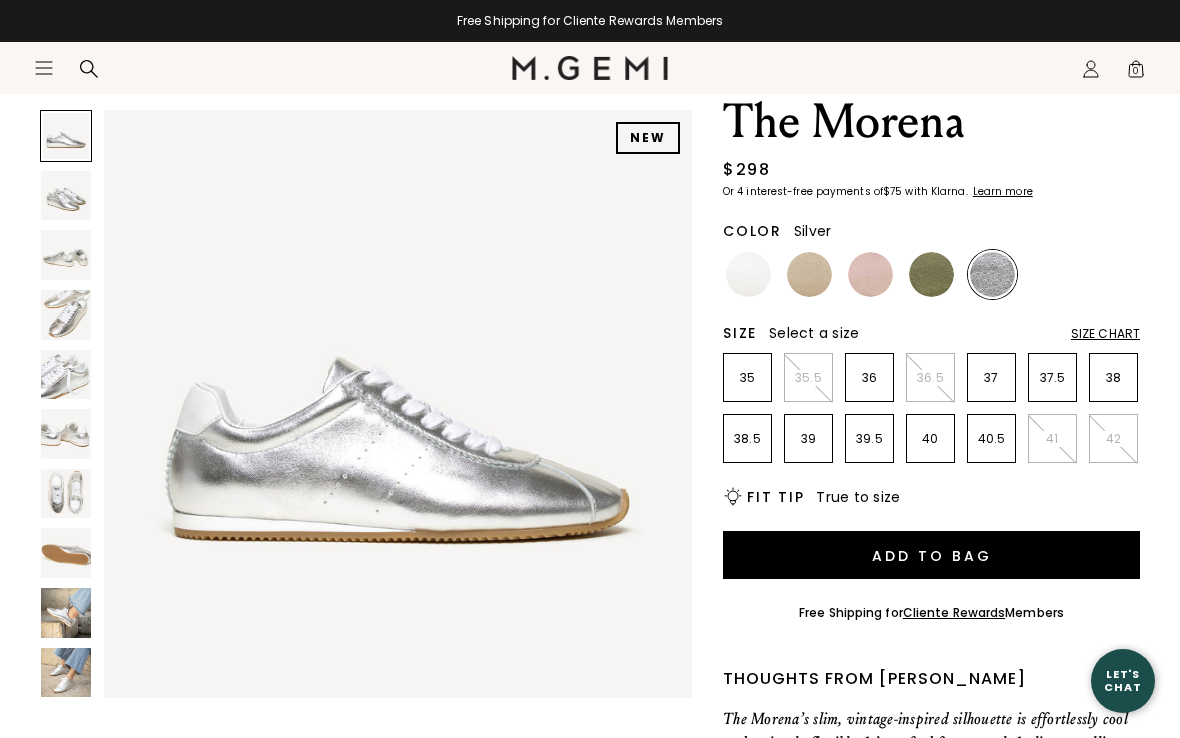 click at bounding box center [66, 196] 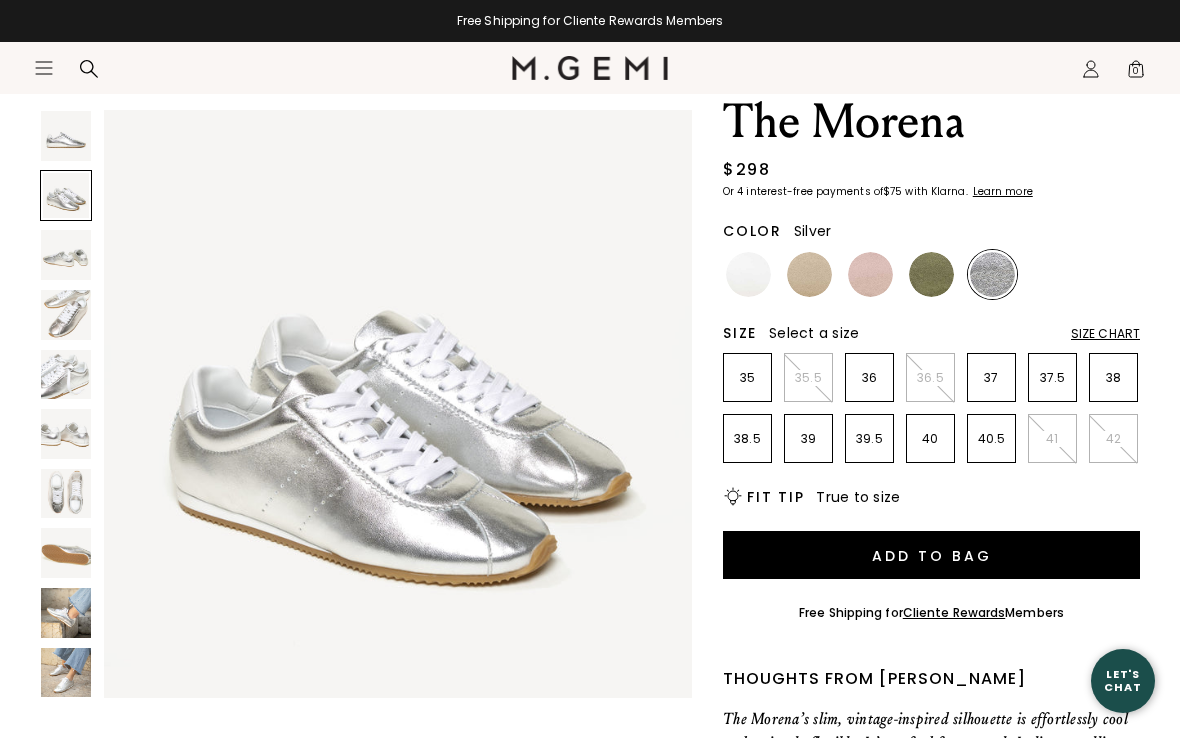 click at bounding box center (66, 255) 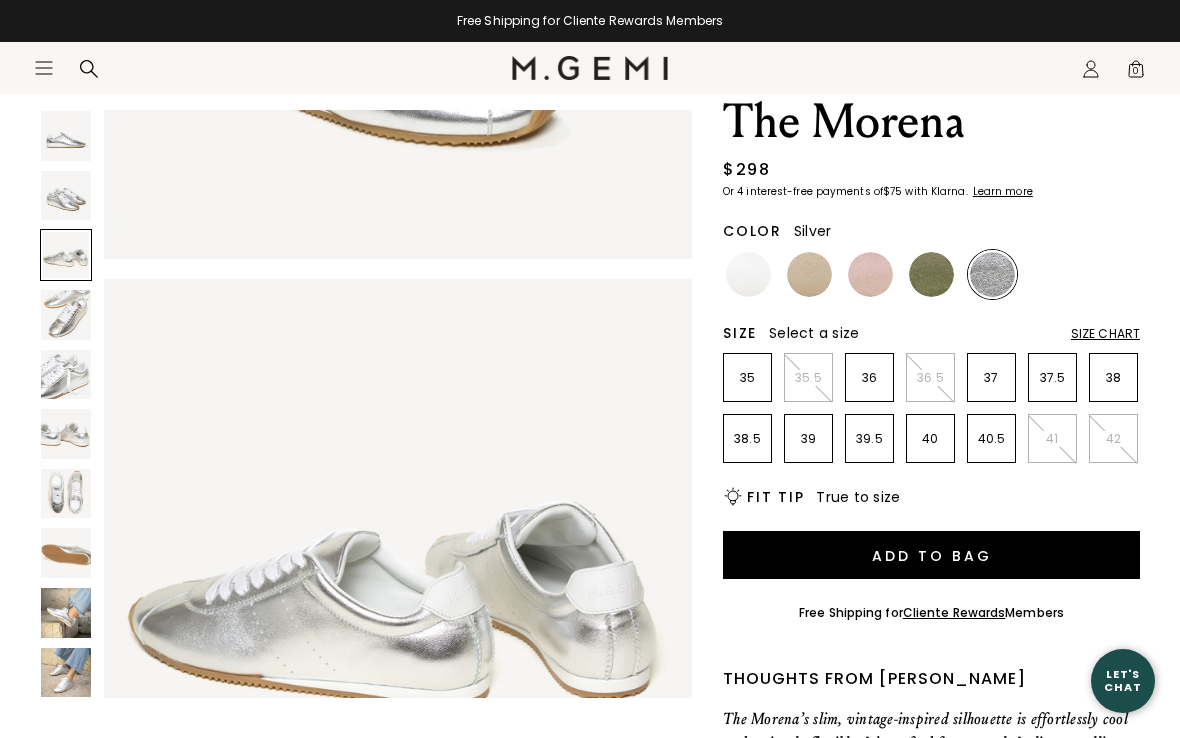 scroll, scrollTop: 1217, scrollLeft: 0, axis: vertical 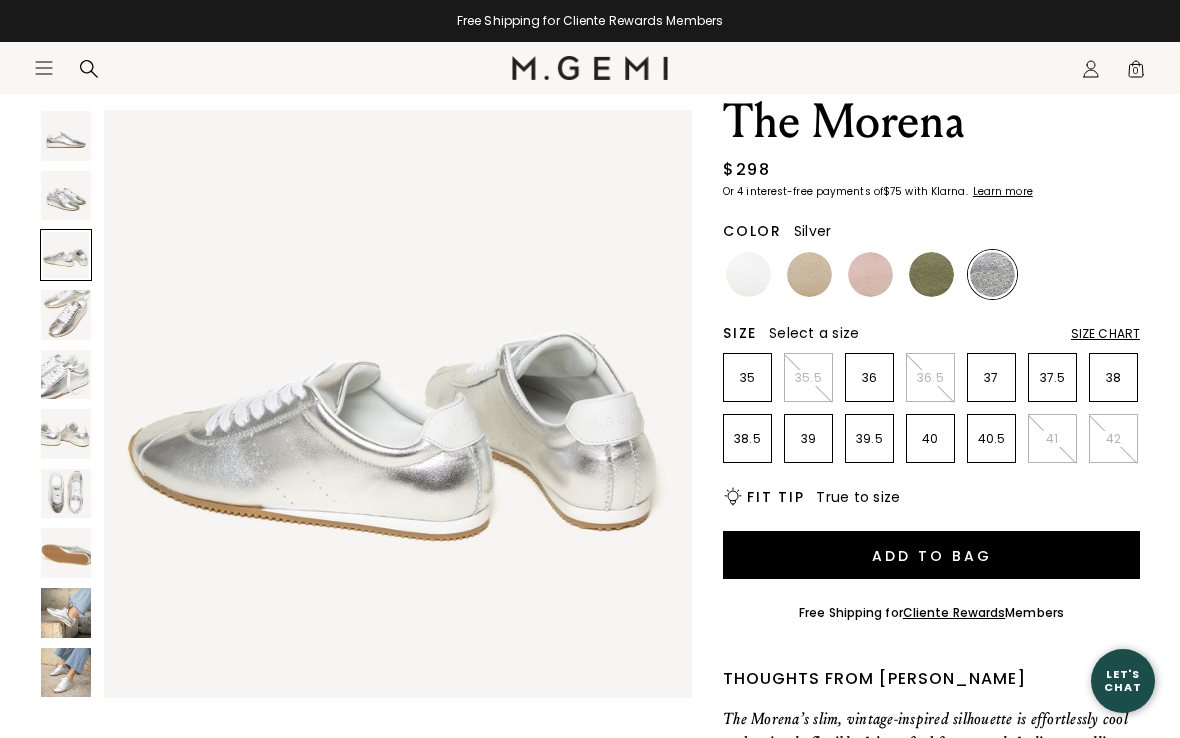 click at bounding box center [66, 315] 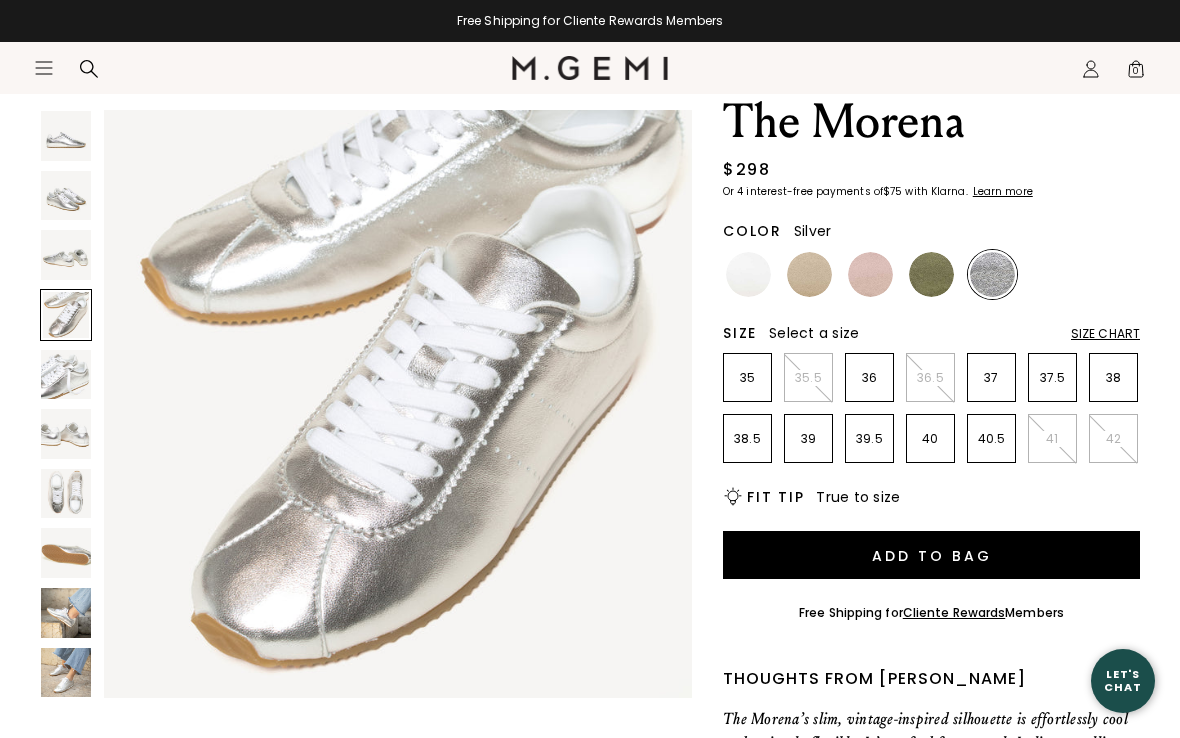 click at bounding box center (66, 375) 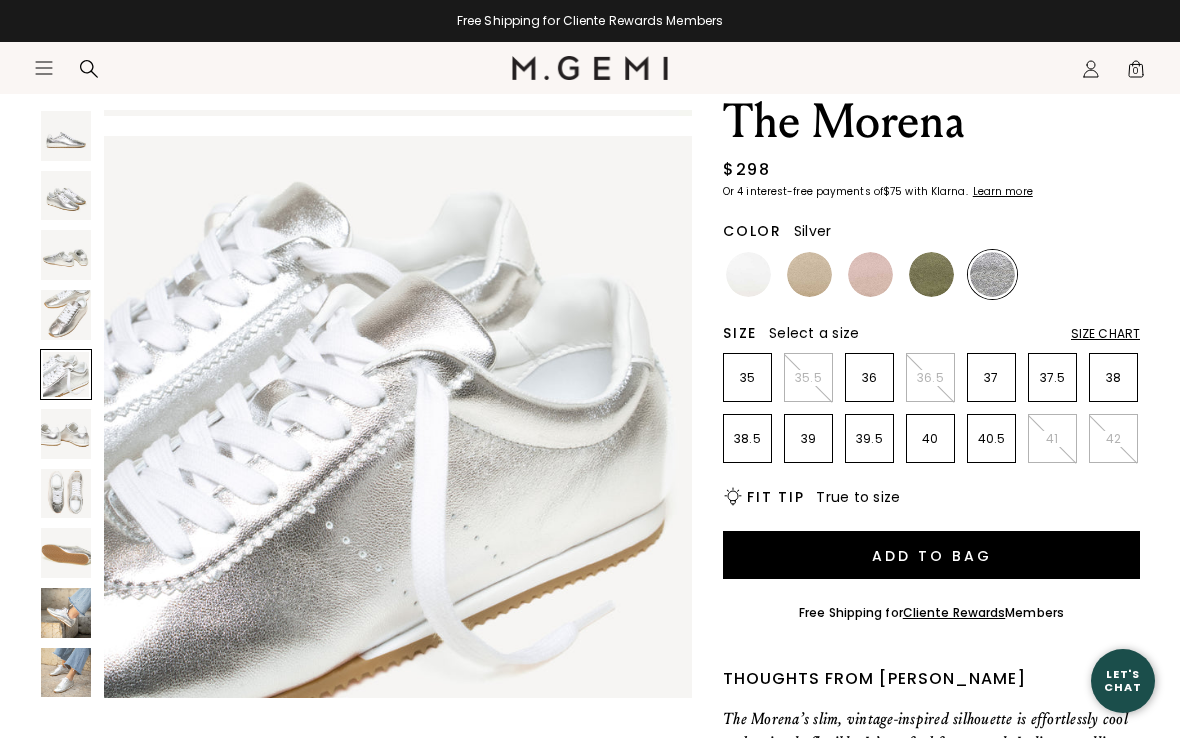 scroll, scrollTop: 2434, scrollLeft: 0, axis: vertical 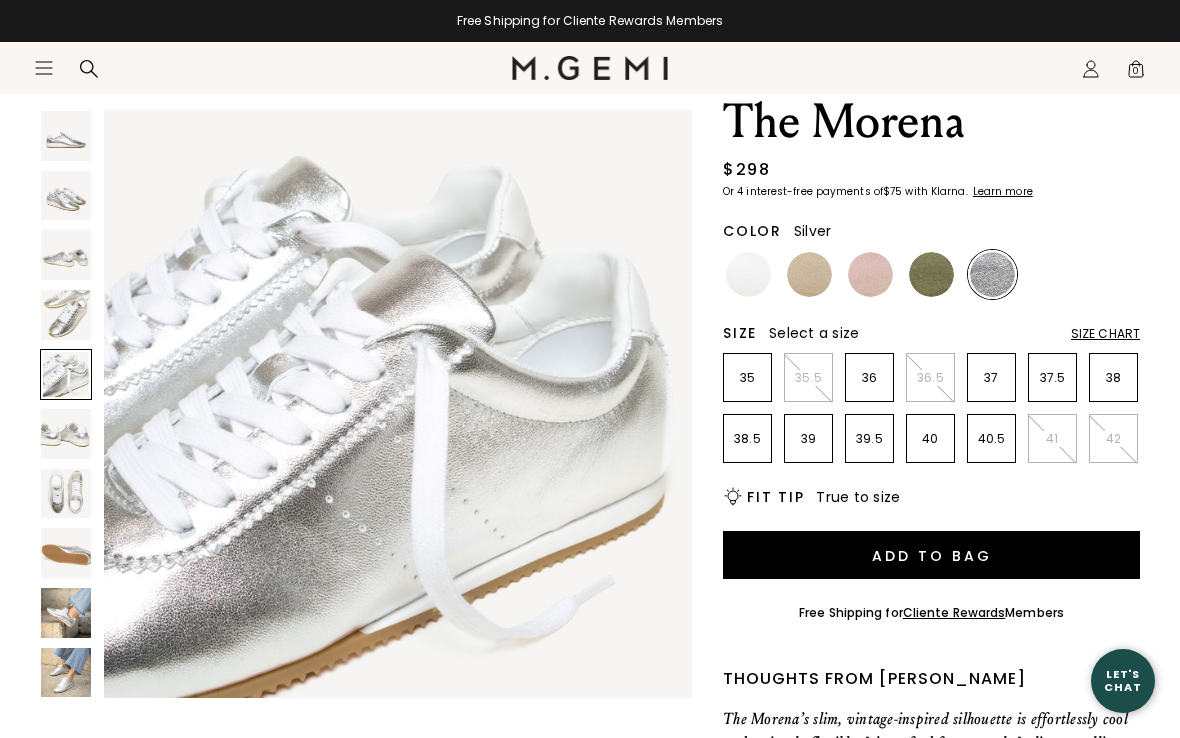 click at bounding box center (809, 274) 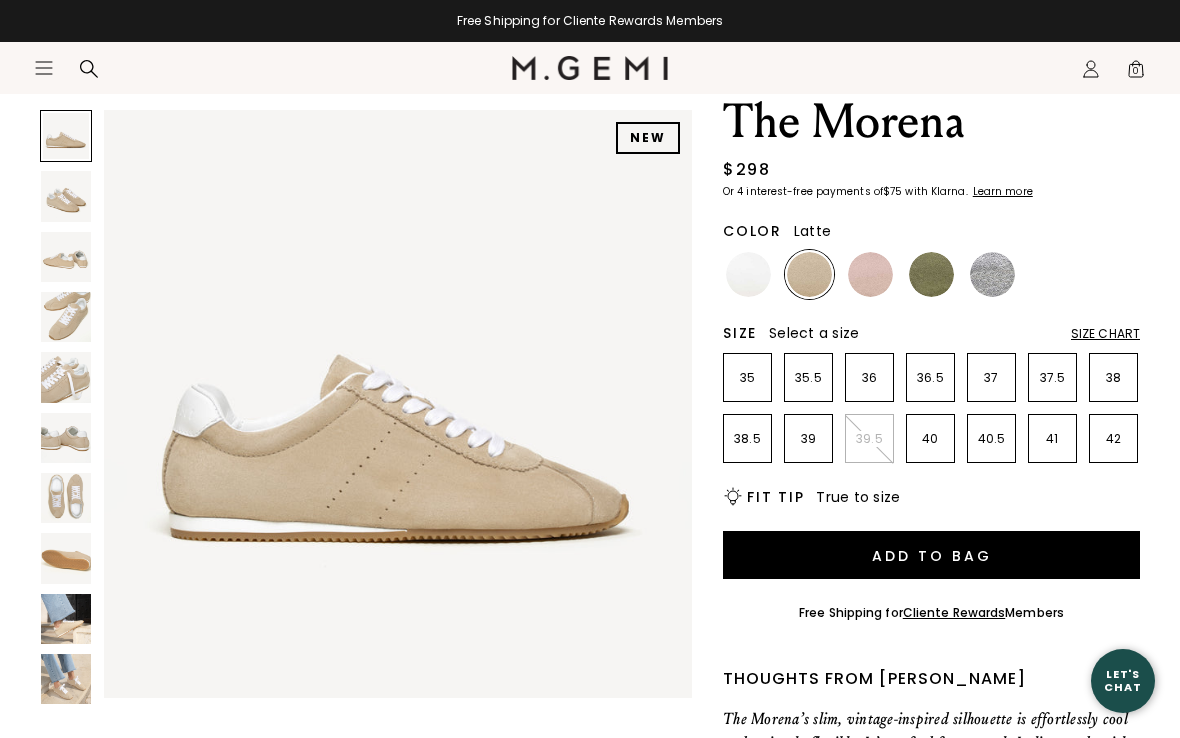 scroll, scrollTop: 0, scrollLeft: 0, axis: both 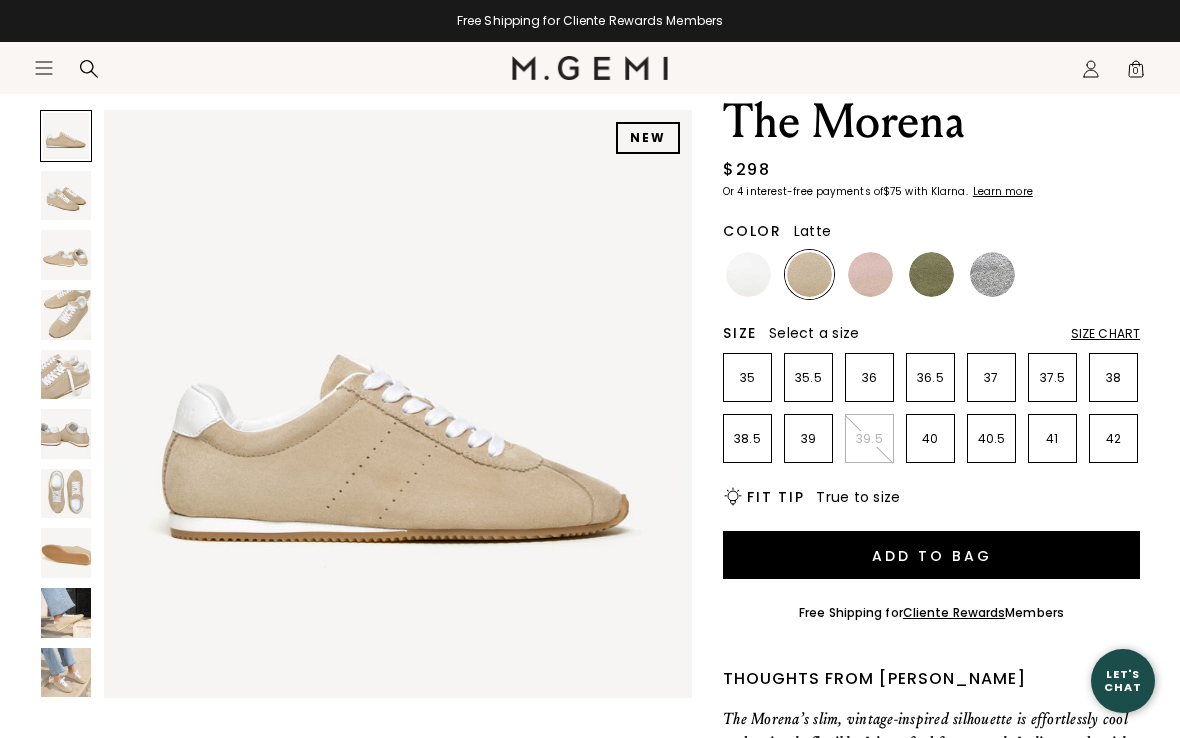 click at bounding box center [66, 196] 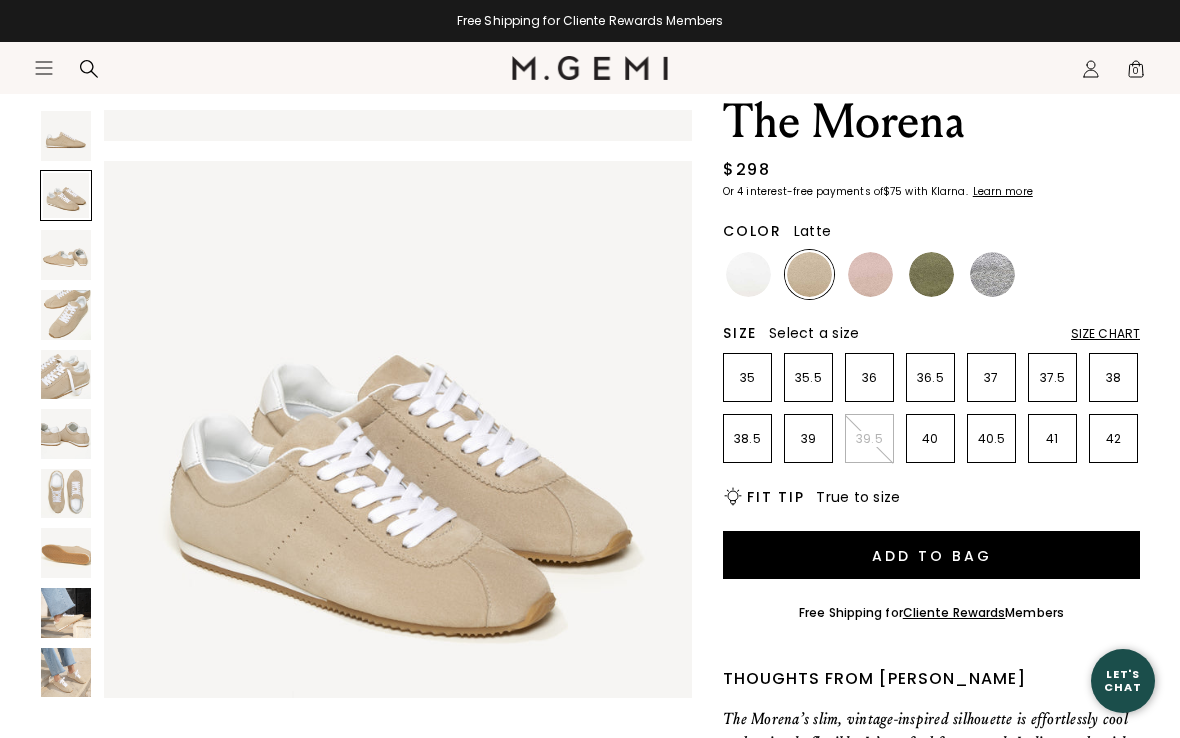 scroll, scrollTop: 608, scrollLeft: 0, axis: vertical 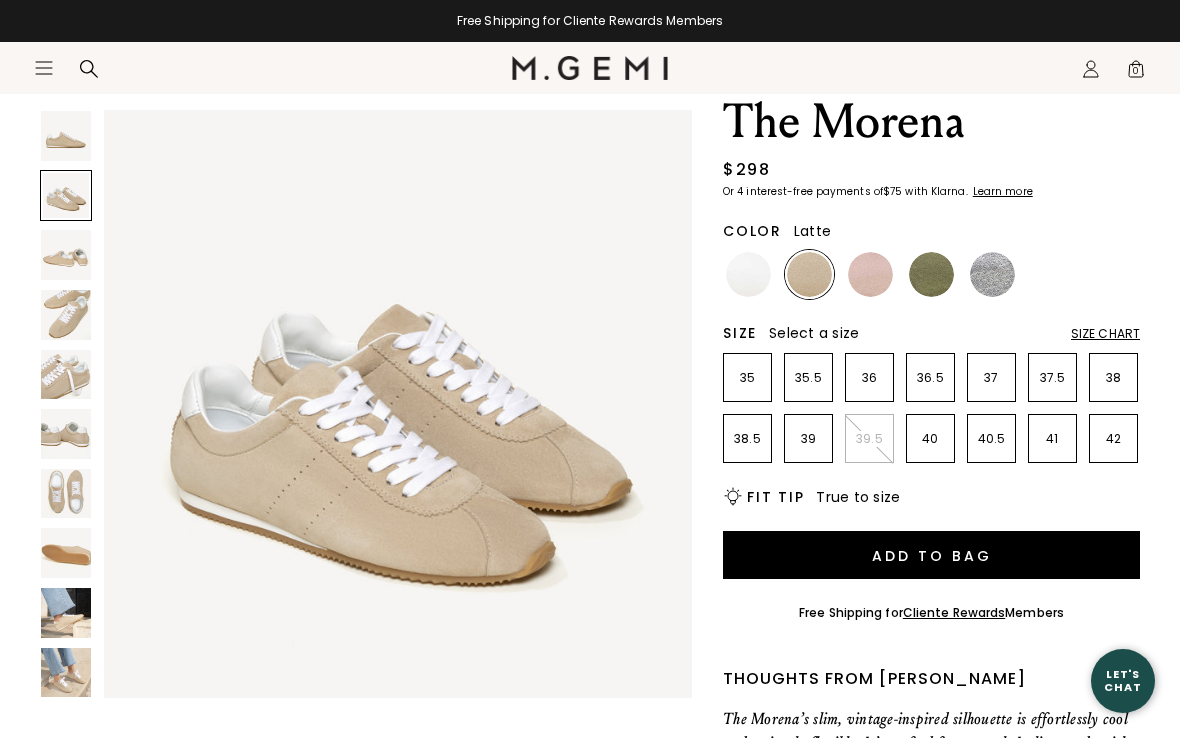 click at bounding box center [66, 255] 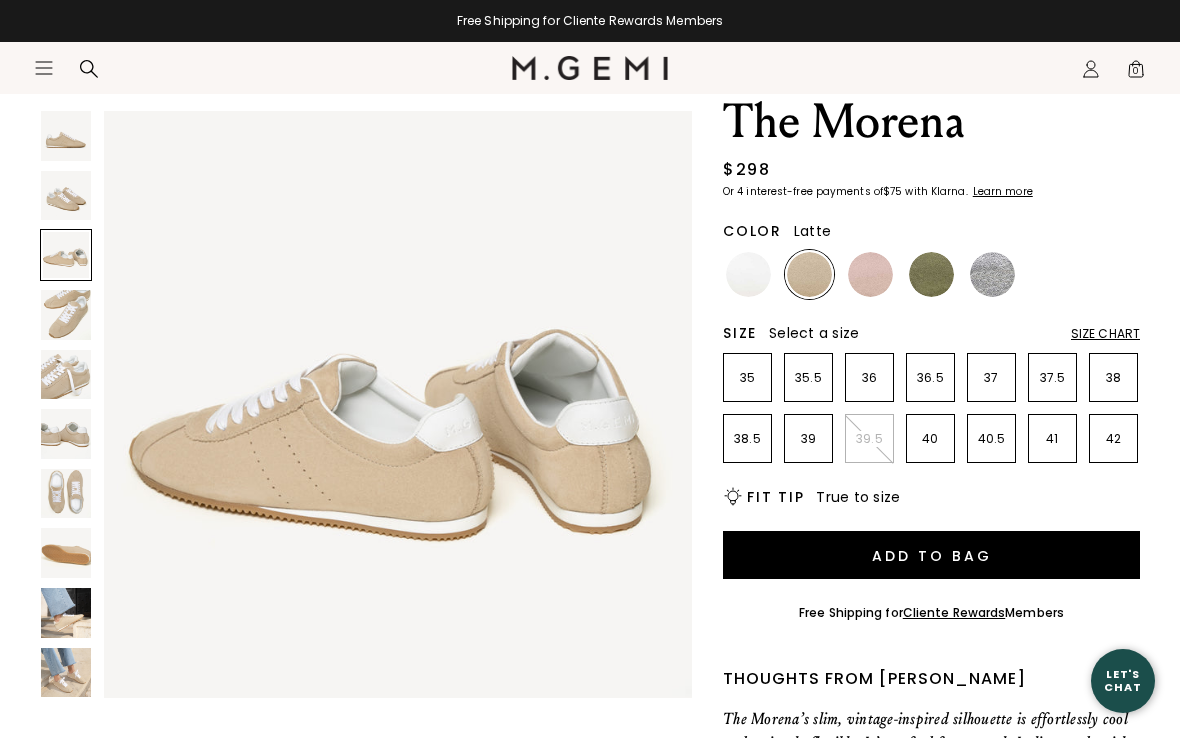 scroll 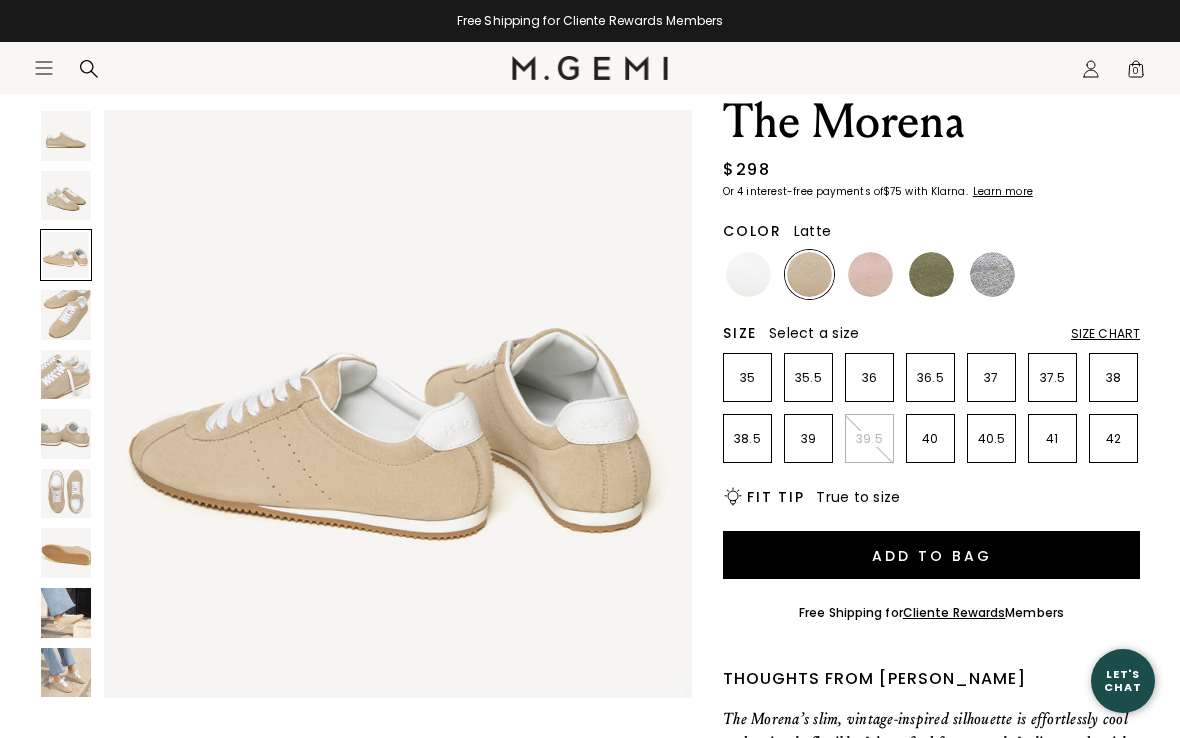 click at bounding box center [66, 315] 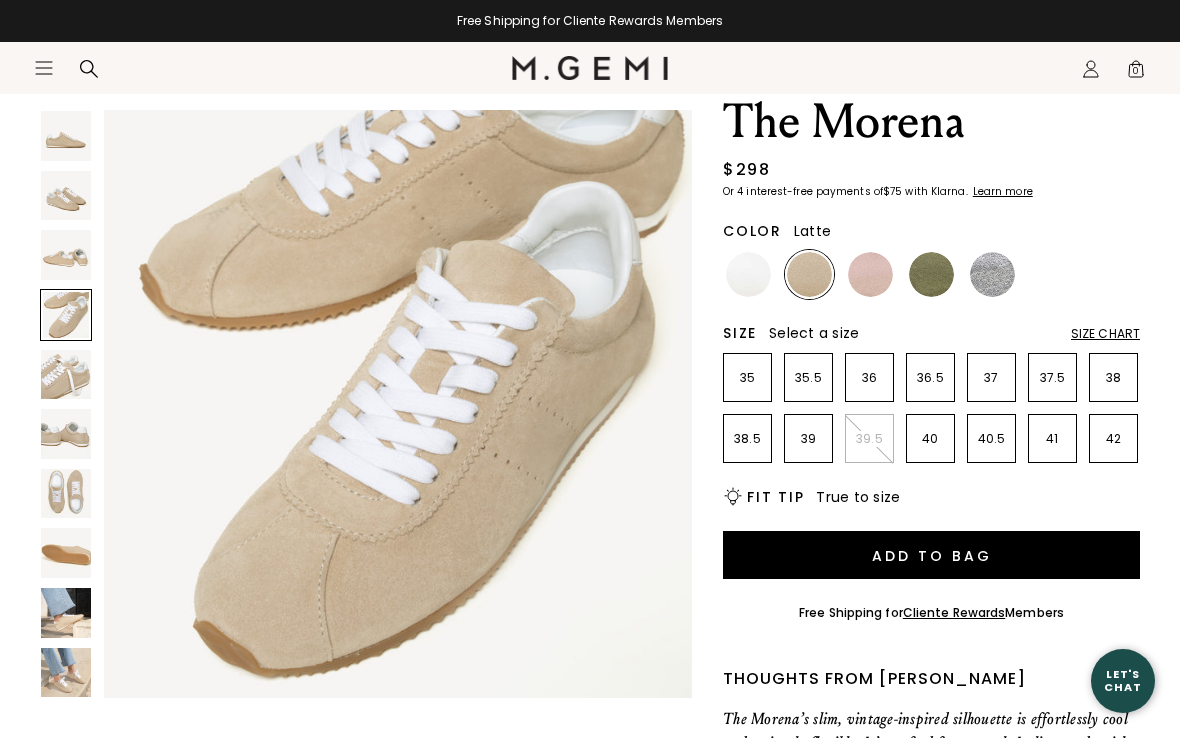 click at bounding box center [66, 375] 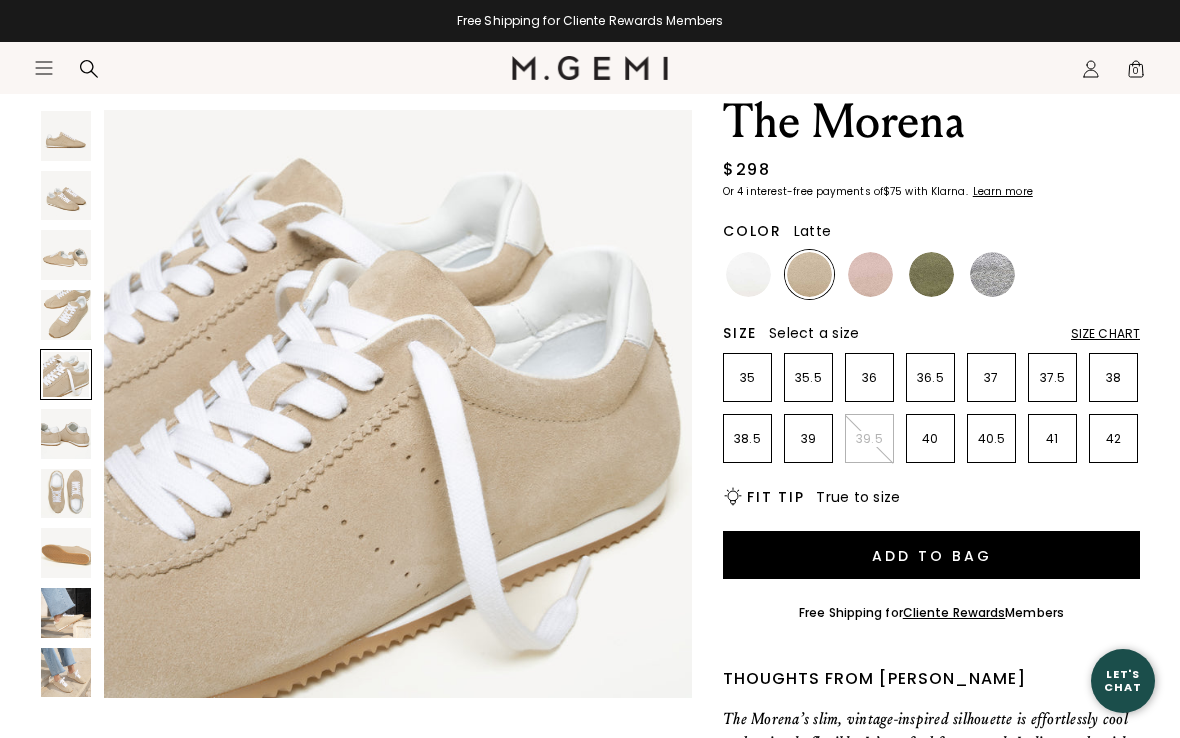 click at bounding box center (66, 434) 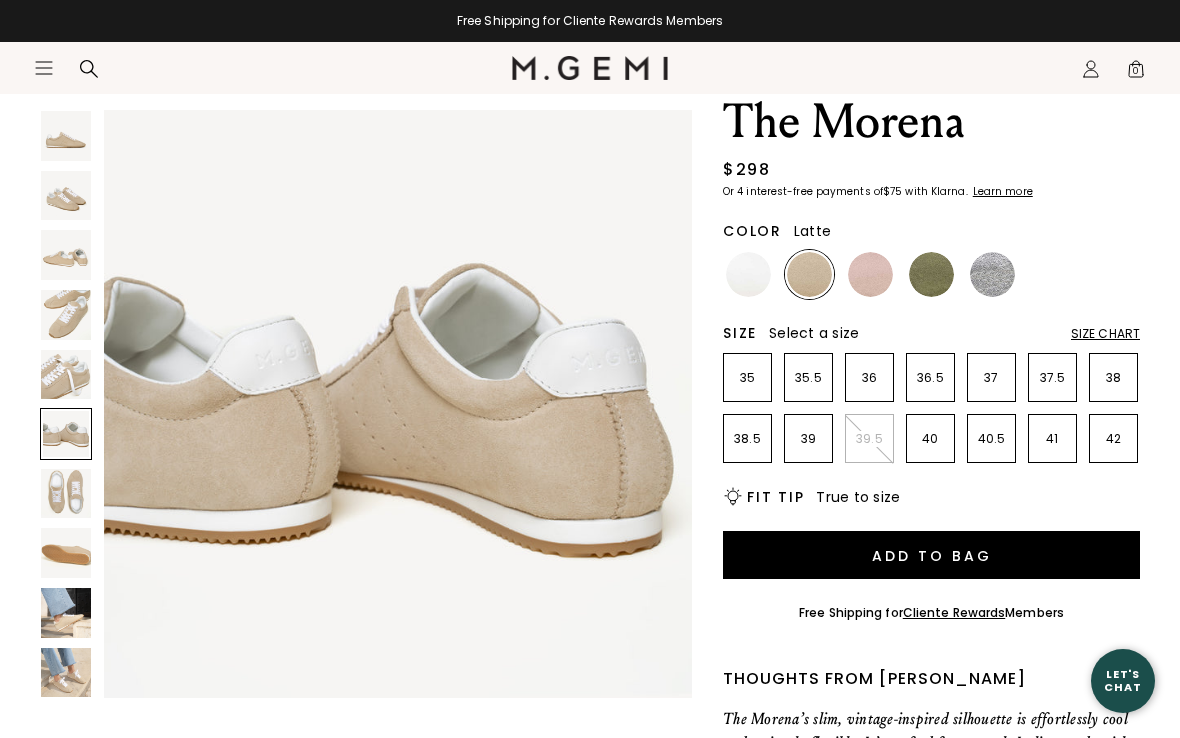click at bounding box center [66, 494] 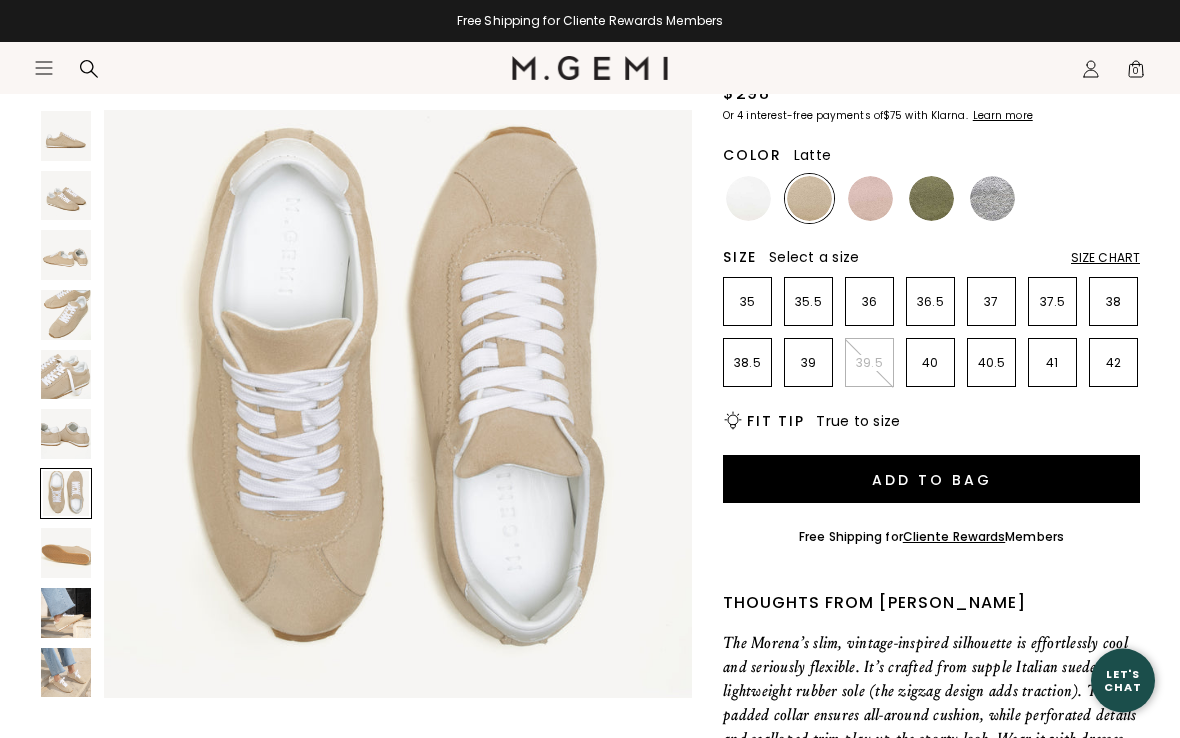 click at bounding box center [66, 613] 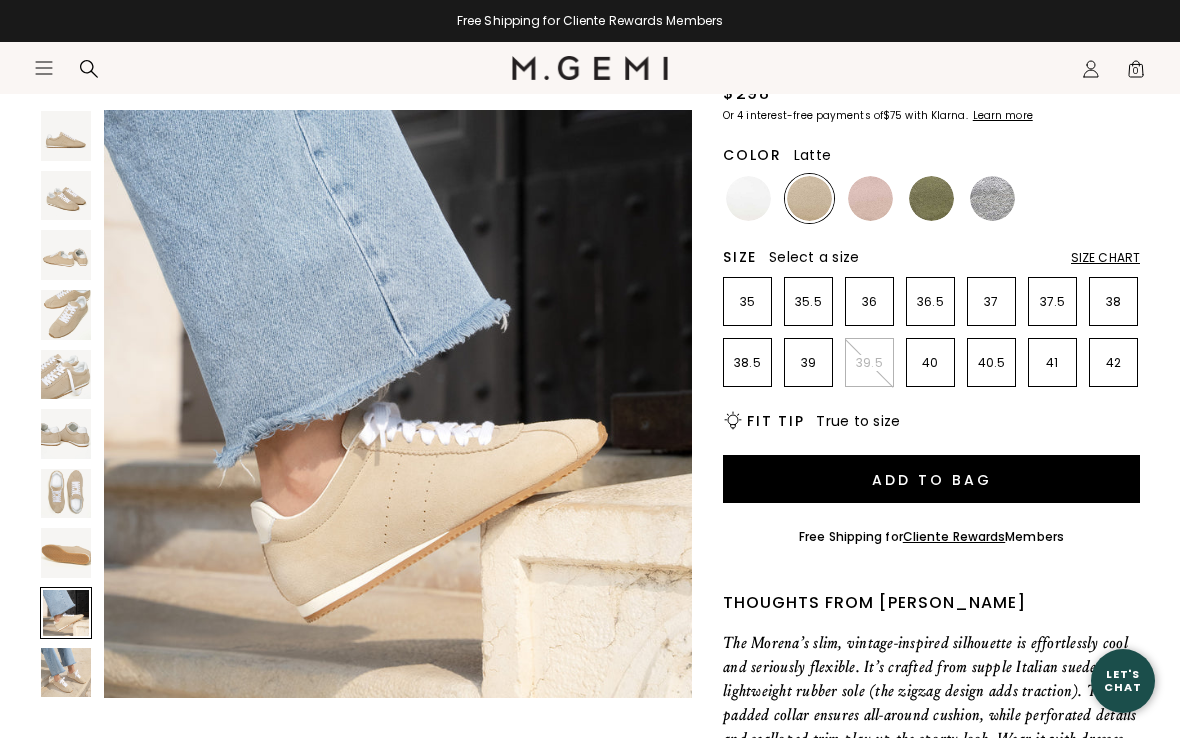click at bounding box center (66, 673) 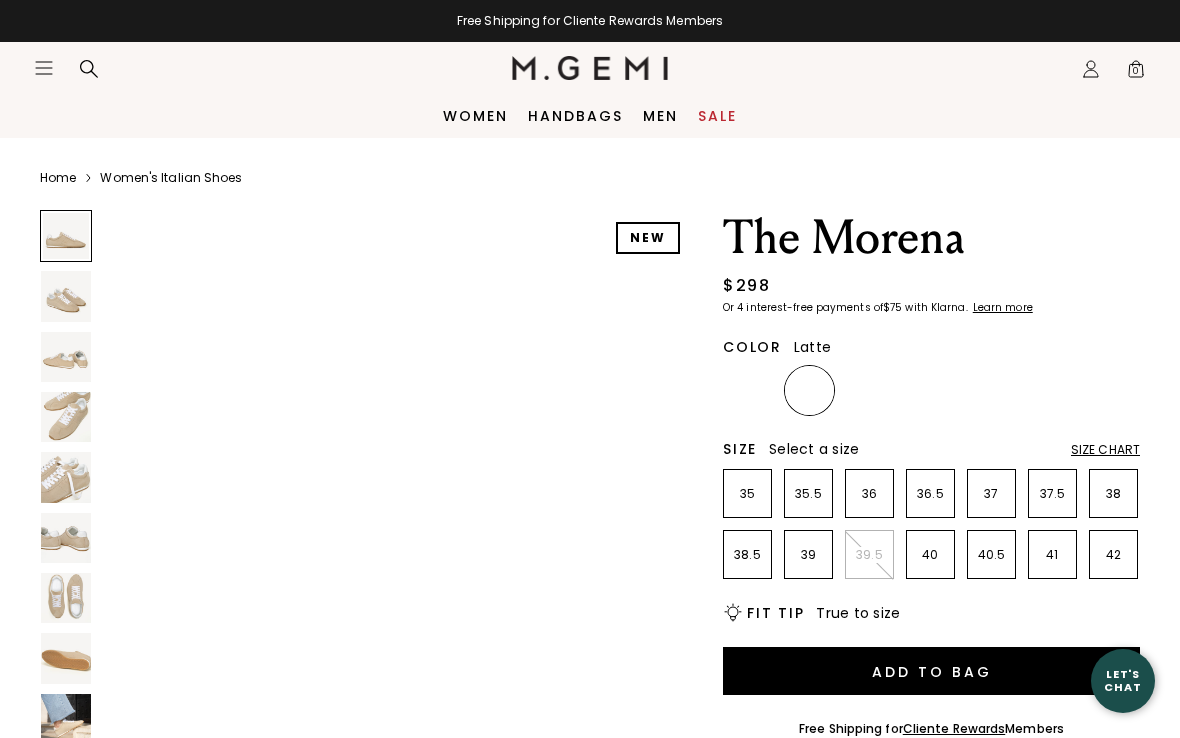 scroll, scrollTop: 0, scrollLeft: 0, axis: both 